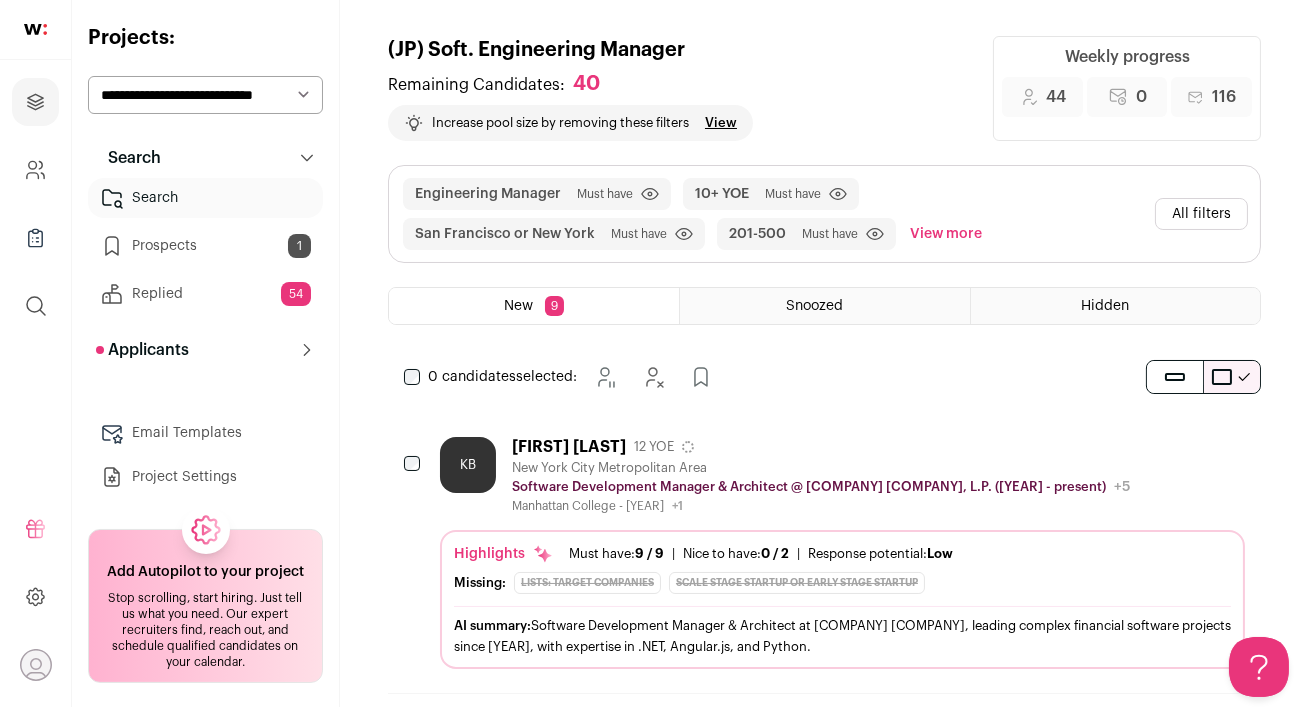 scroll, scrollTop: 0, scrollLeft: 0, axis: both 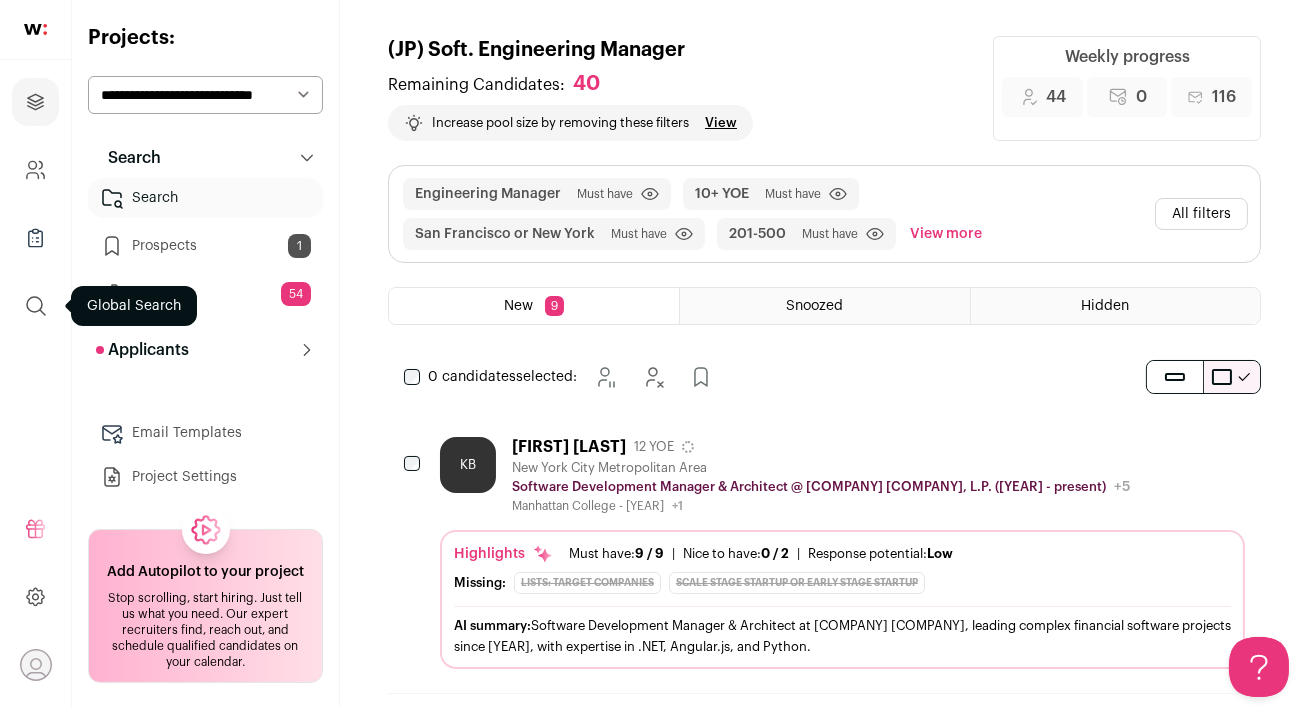 click 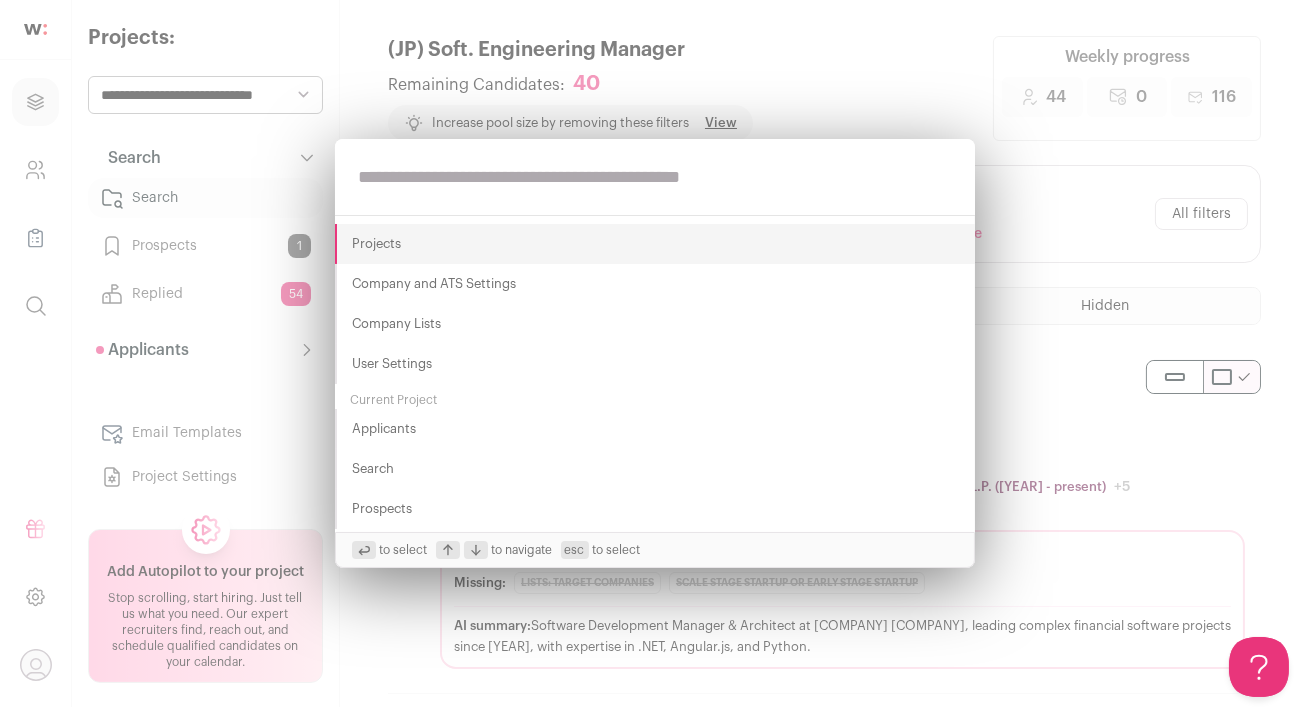 paste on "*******" 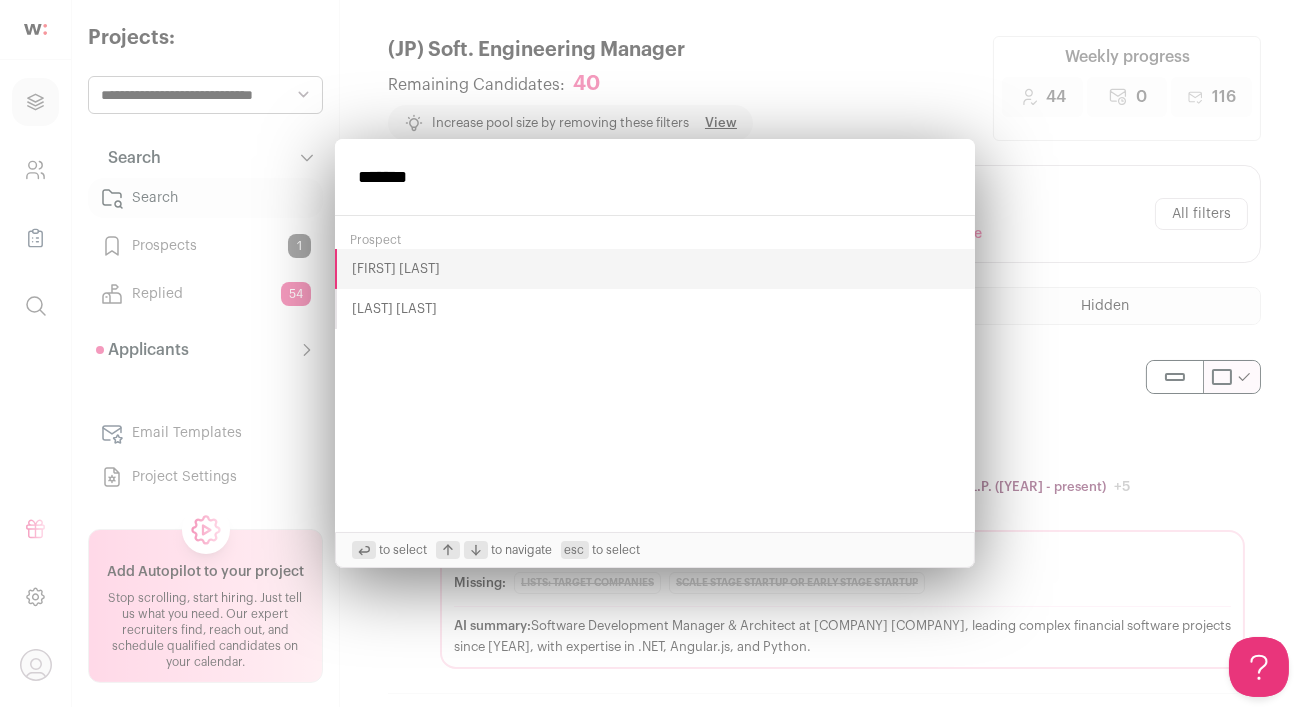 type on "*******" 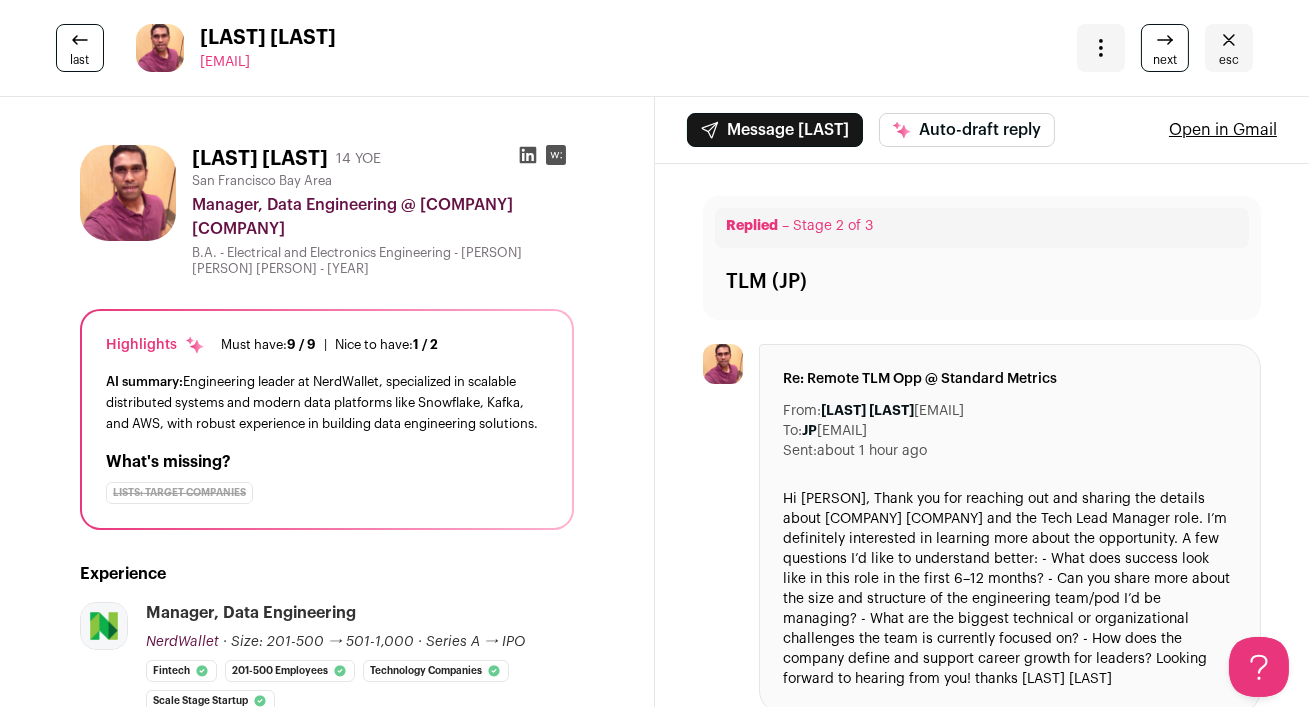 scroll, scrollTop: 0, scrollLeft: 0, axis: both 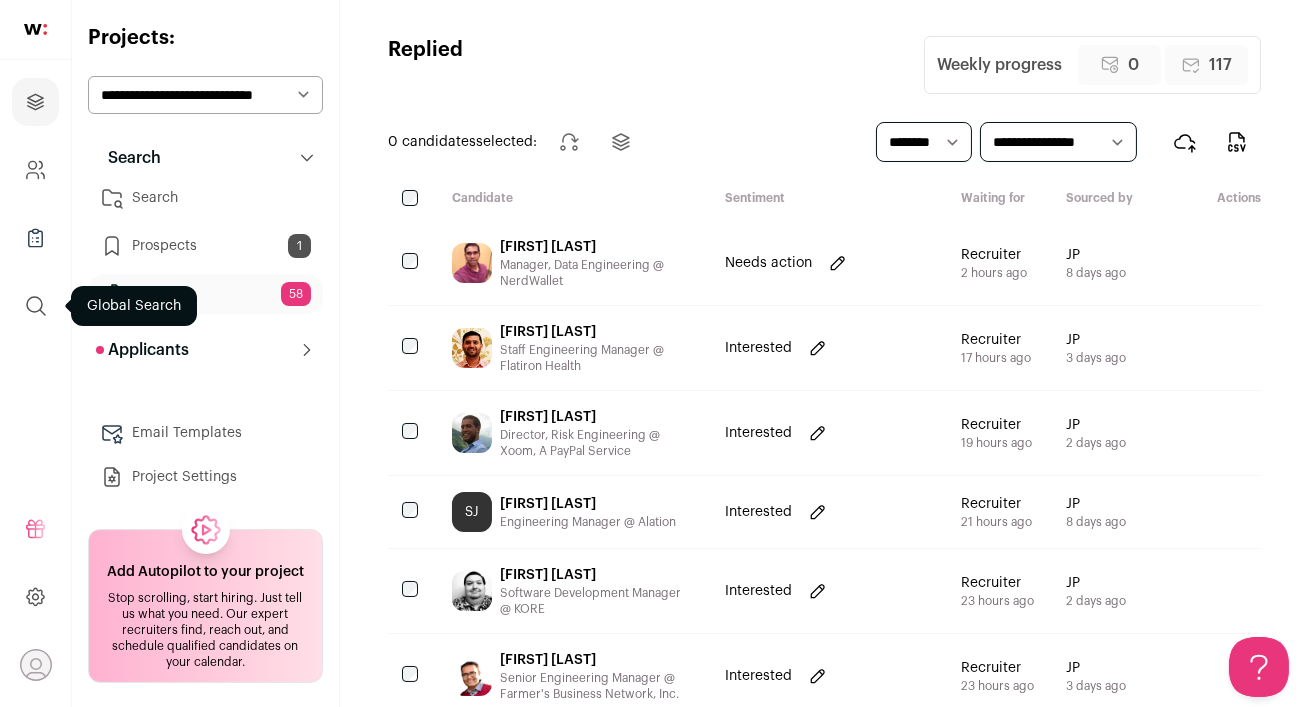 click 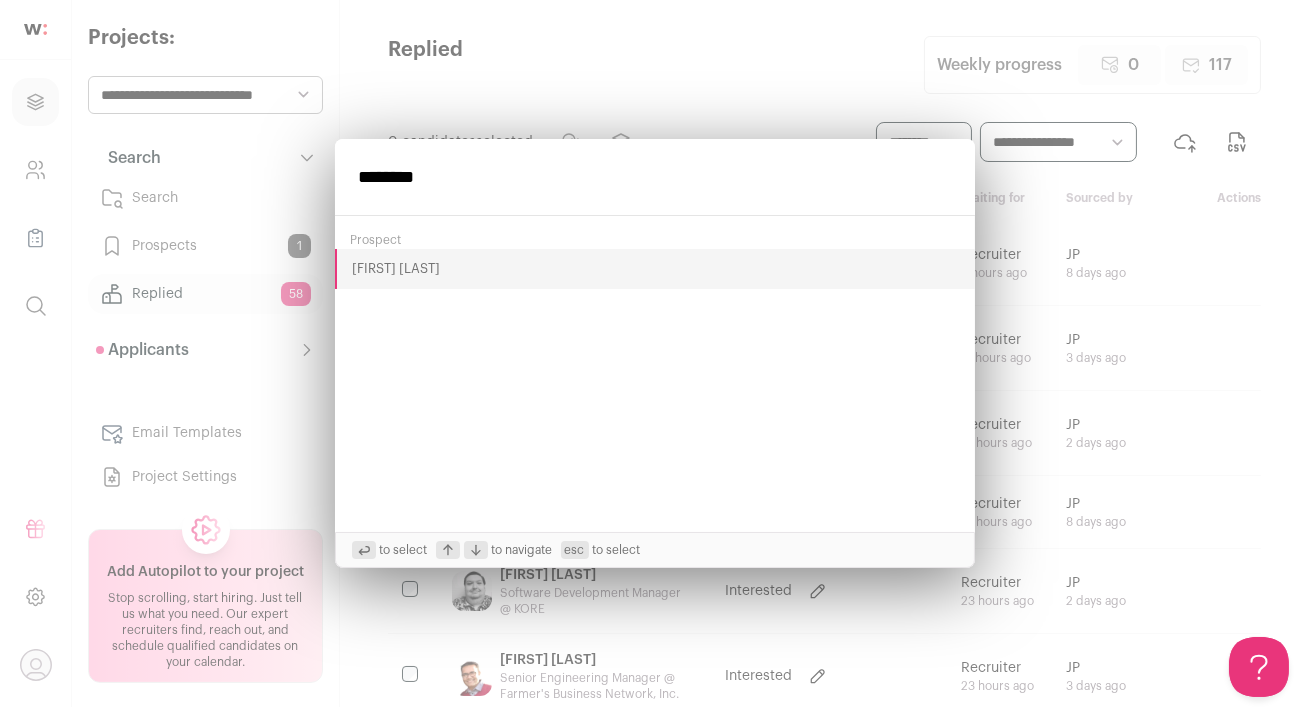 type on "********" 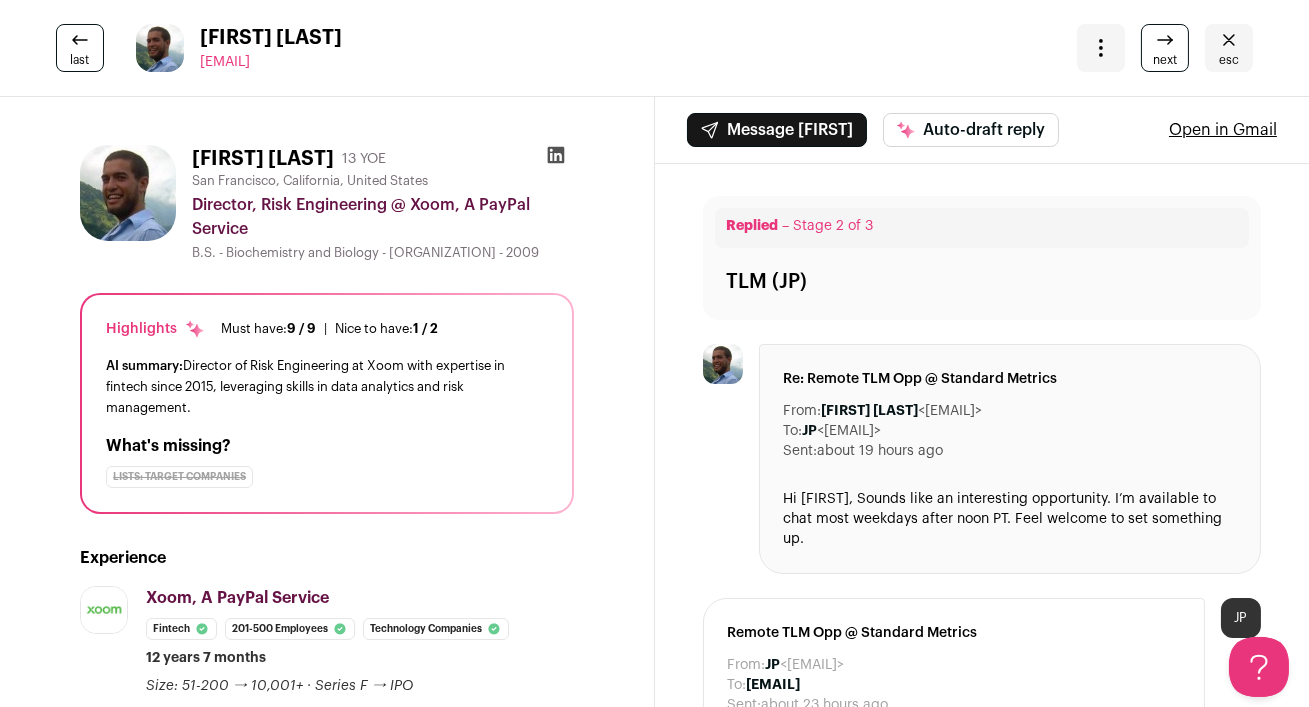 scroll, scrollTop: 0, scrollLeft: 0, axis: both 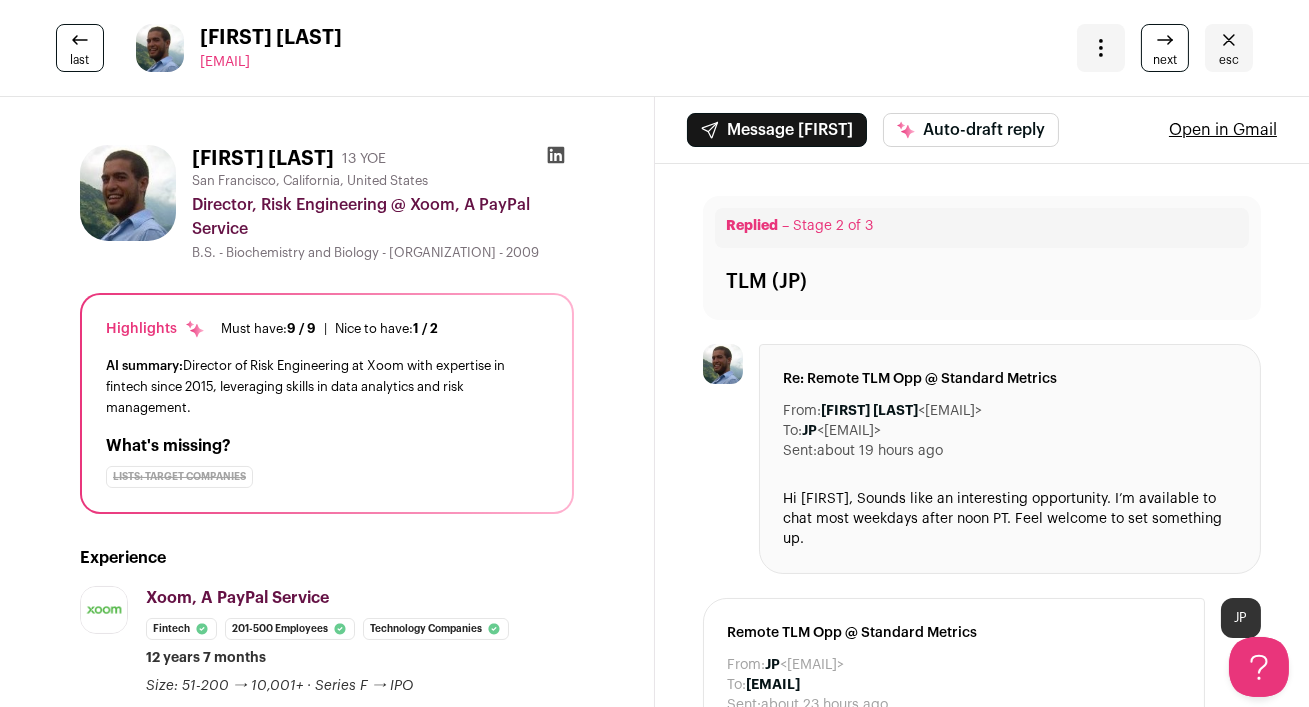click 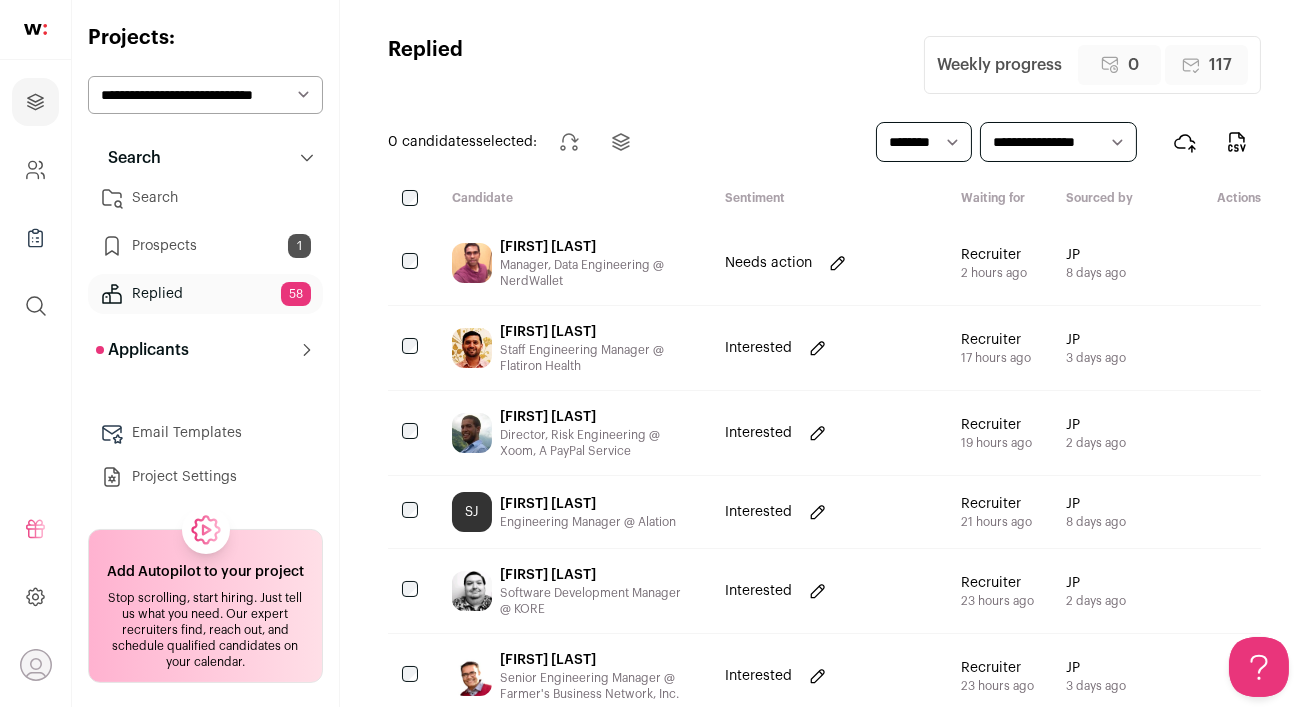 scroll, scrollTop: 0, scrollLeft: 0, axis: both 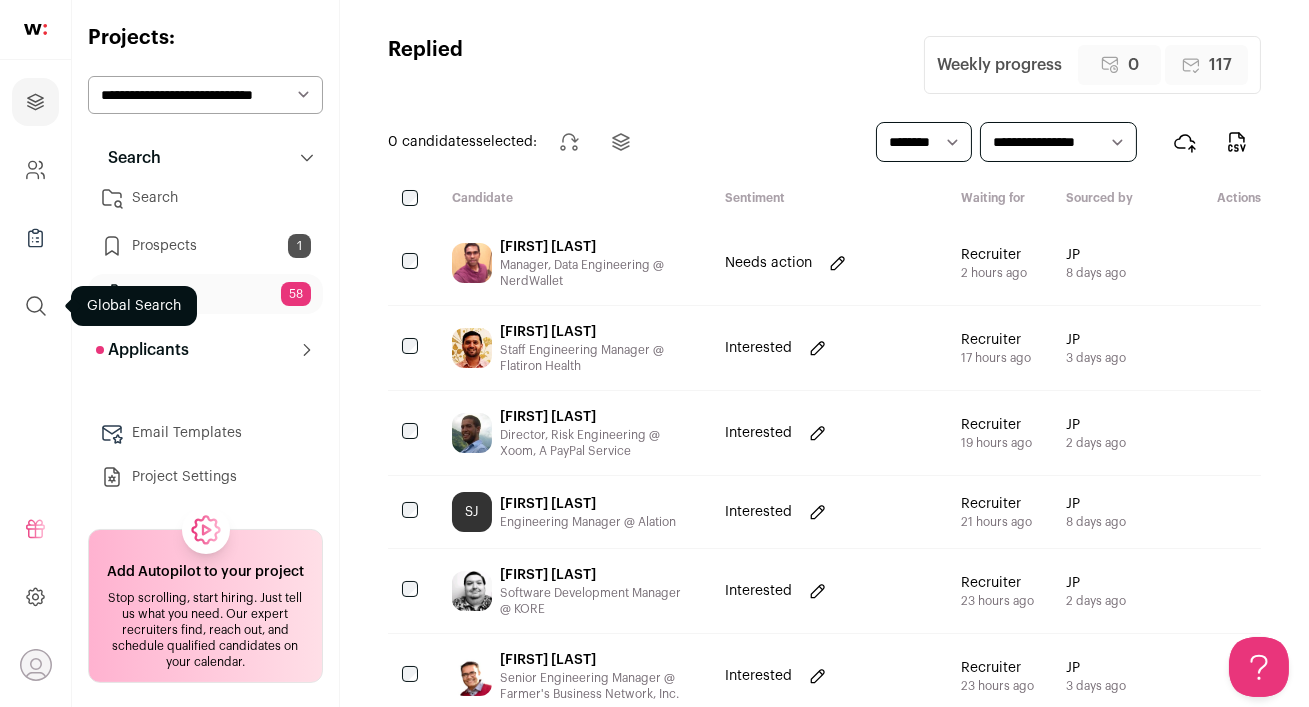 click 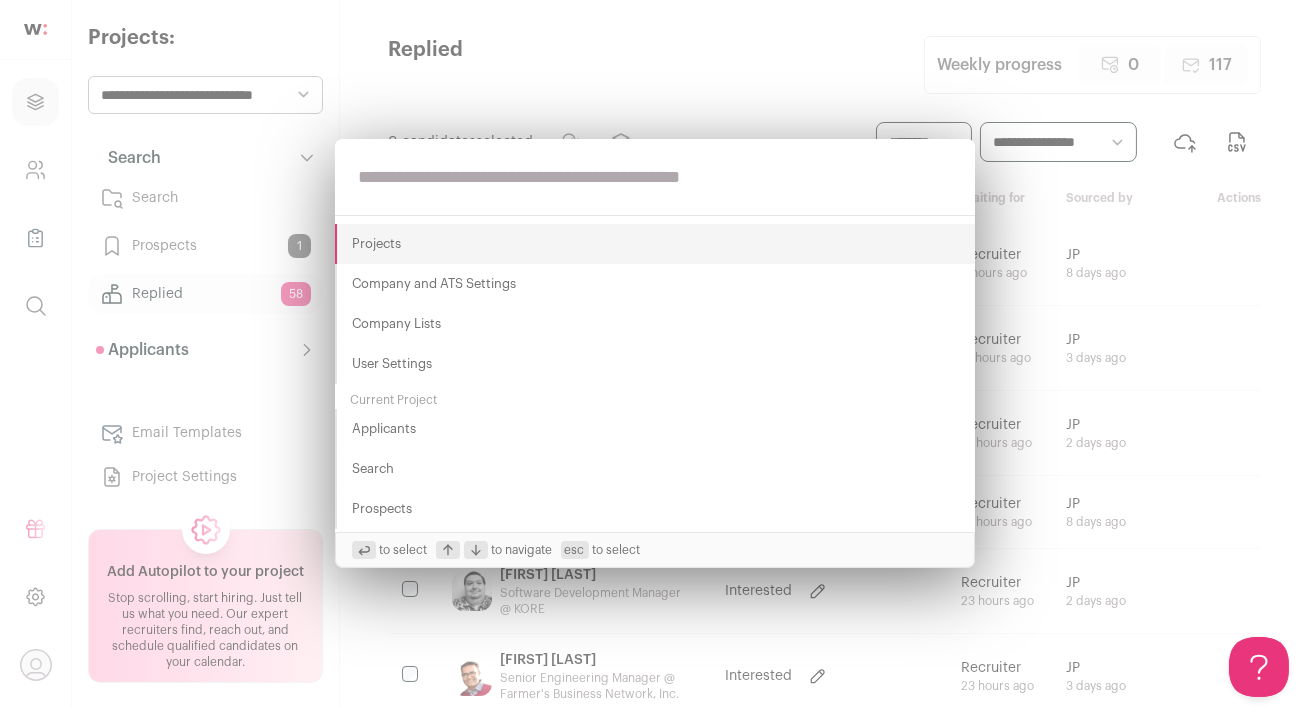 click at bounding box center (655, 177) 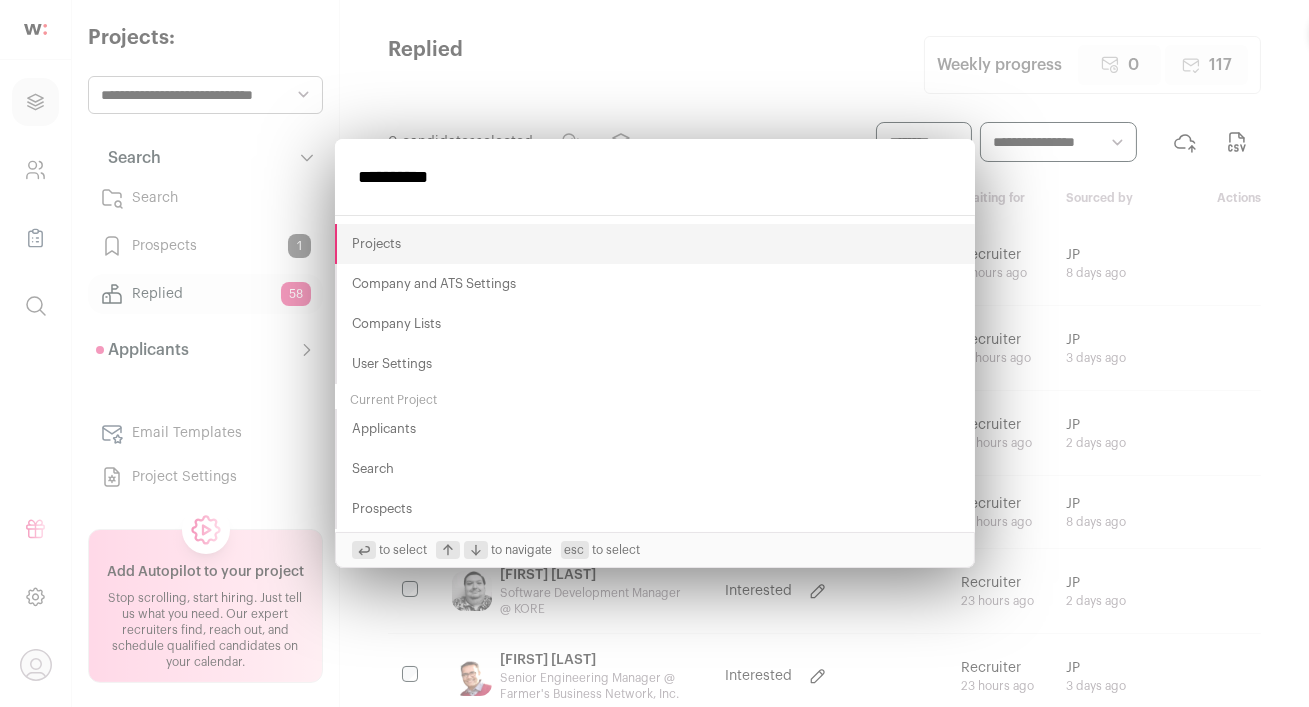 type on "**********" 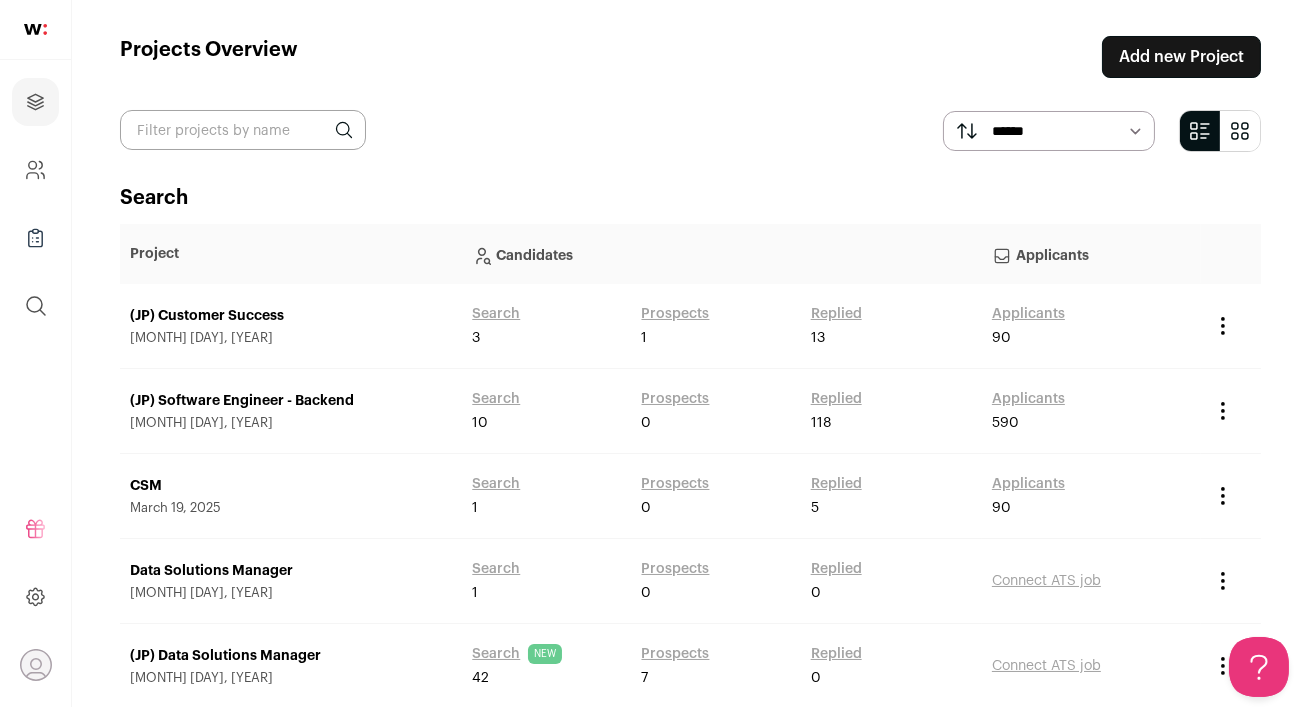scroll, scrollTop: 0, scrollLeft: 0, axis: both 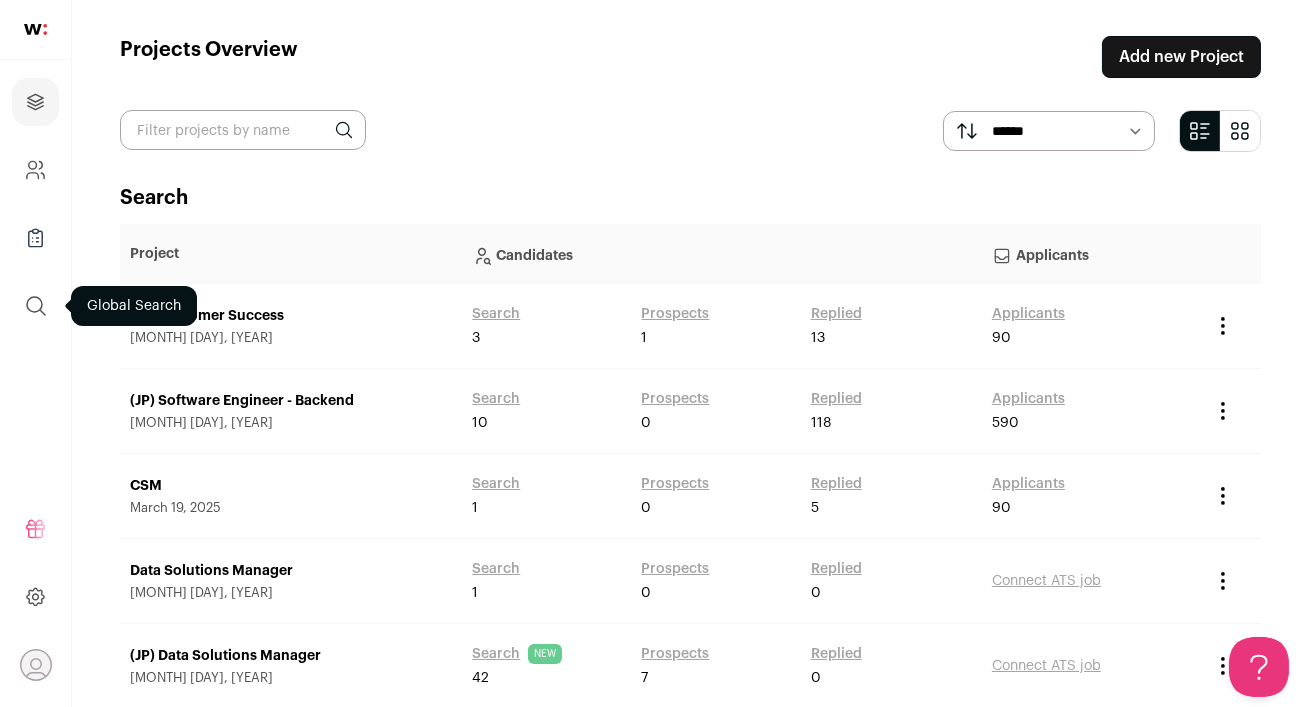 click 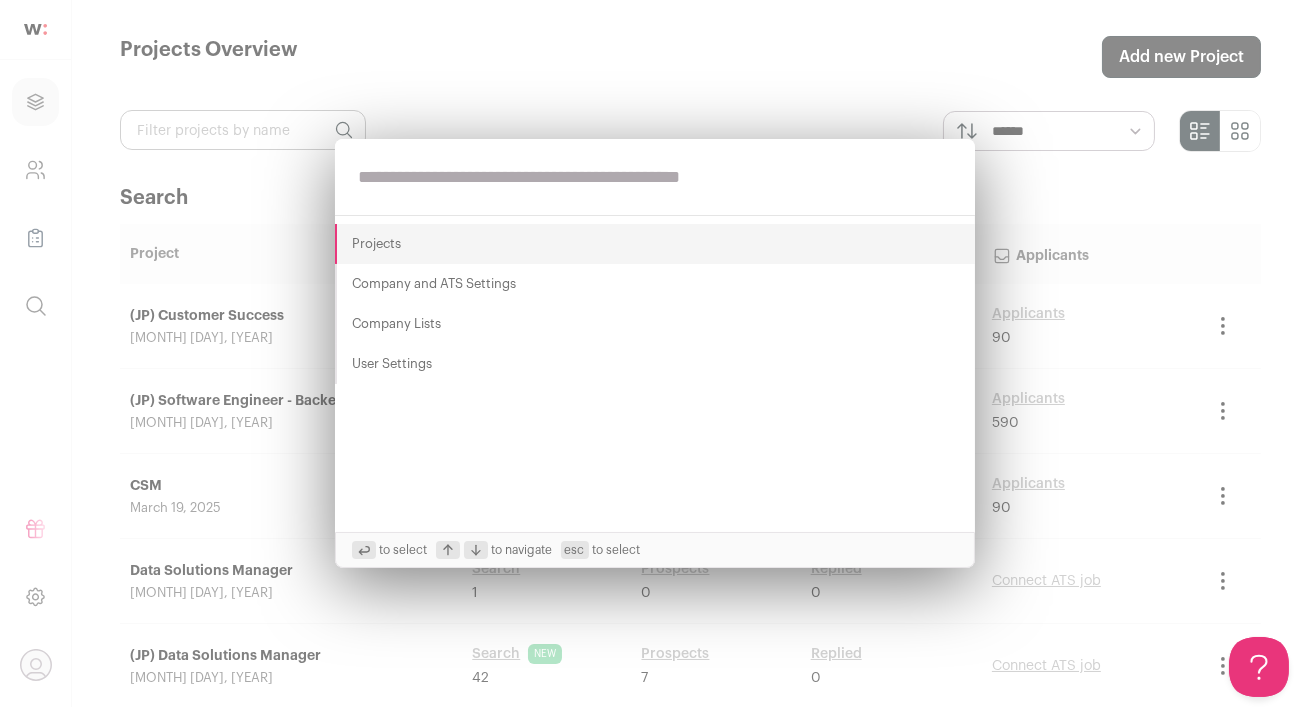 click at bounding box center (655, 177) 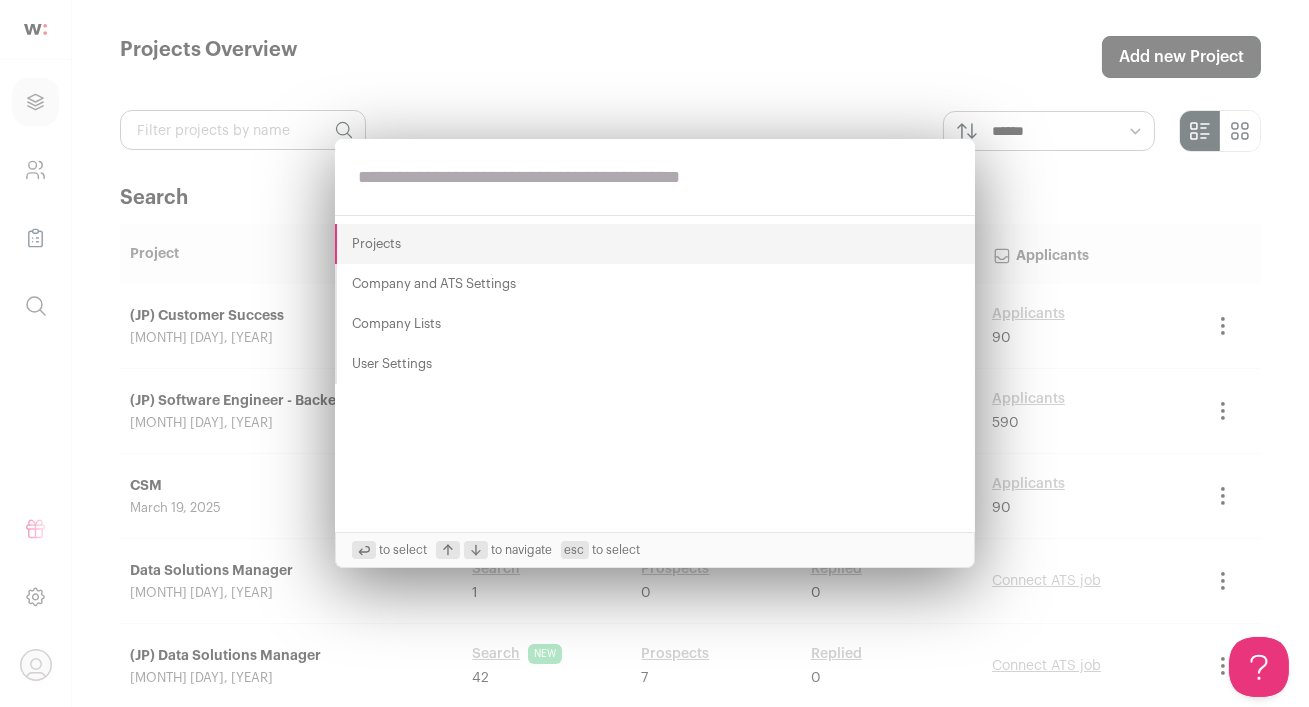 paste on "**********" 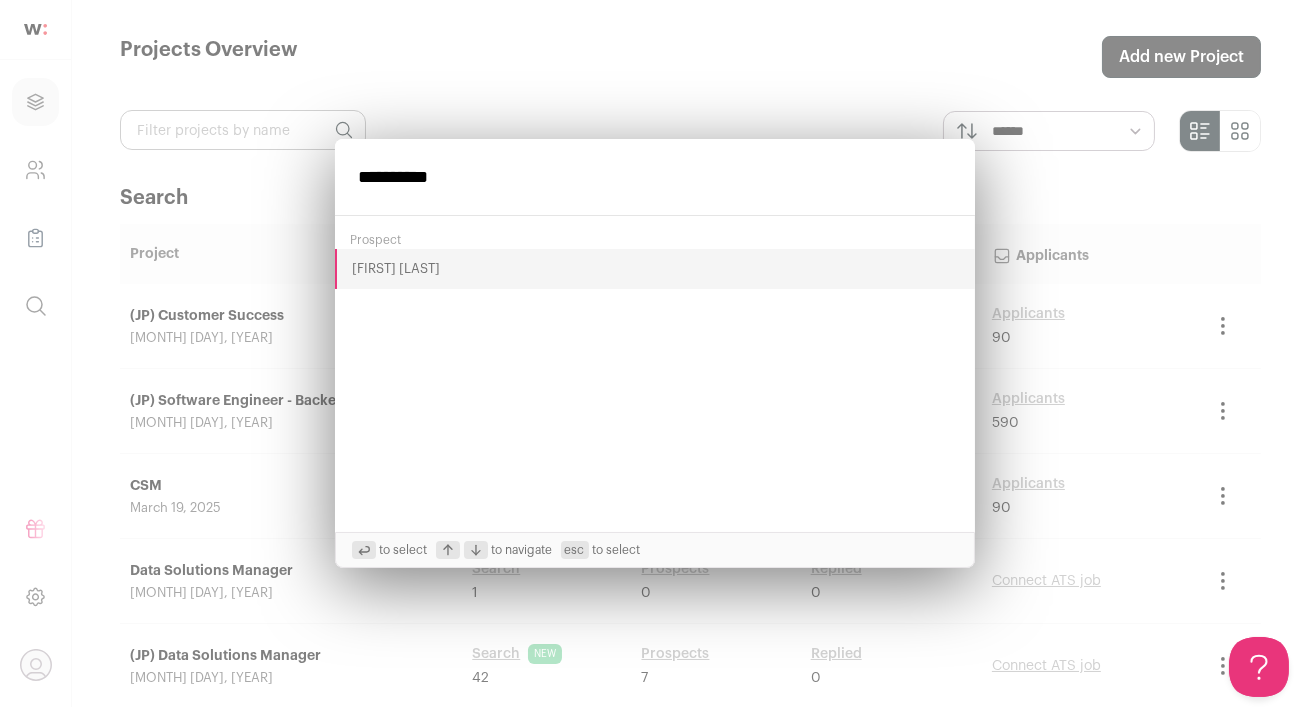type on "**********" 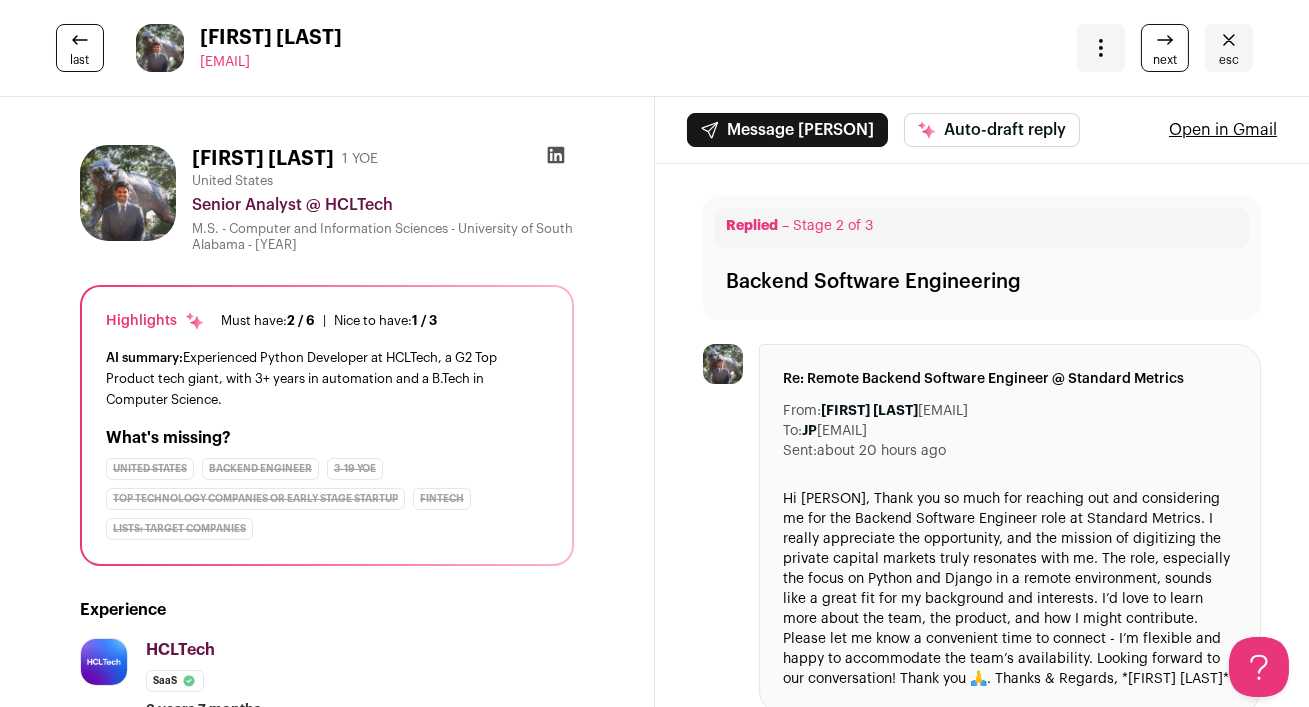 scroll, scrollTop: 0, scrollLeft: 0, axis: both 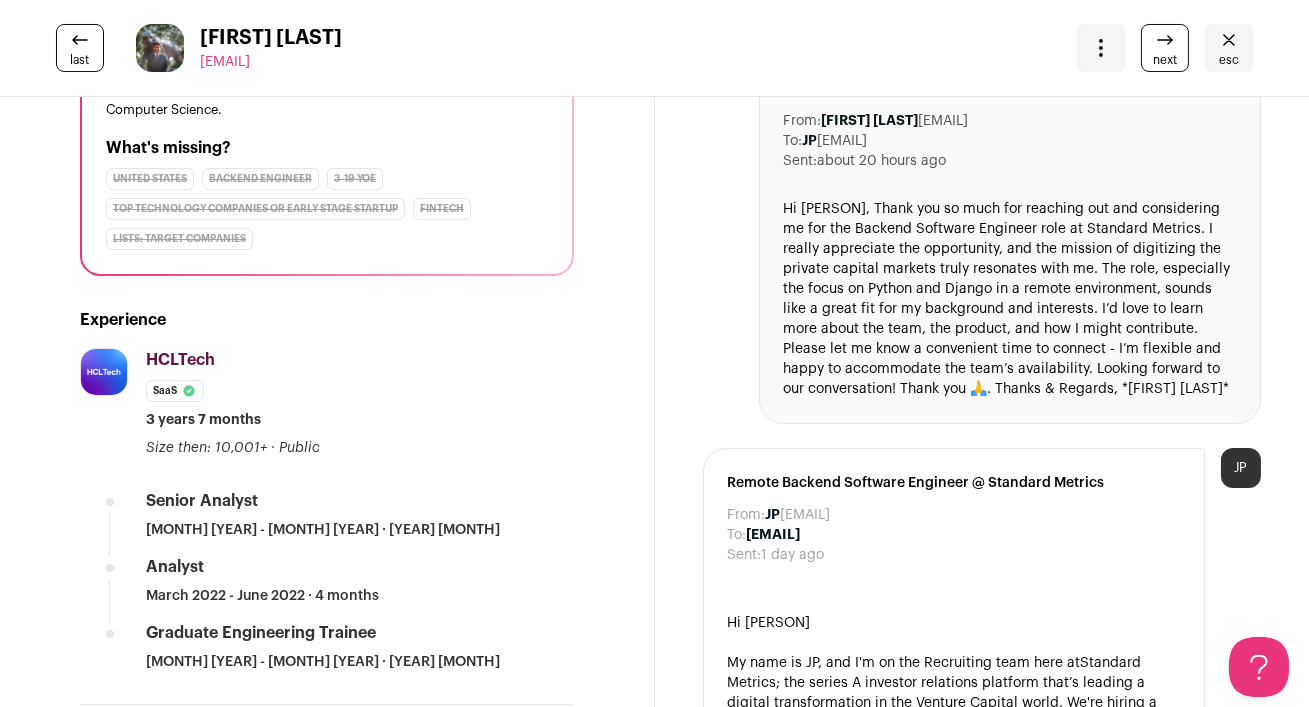 click on "esc" at bounding box center [1229, 60] 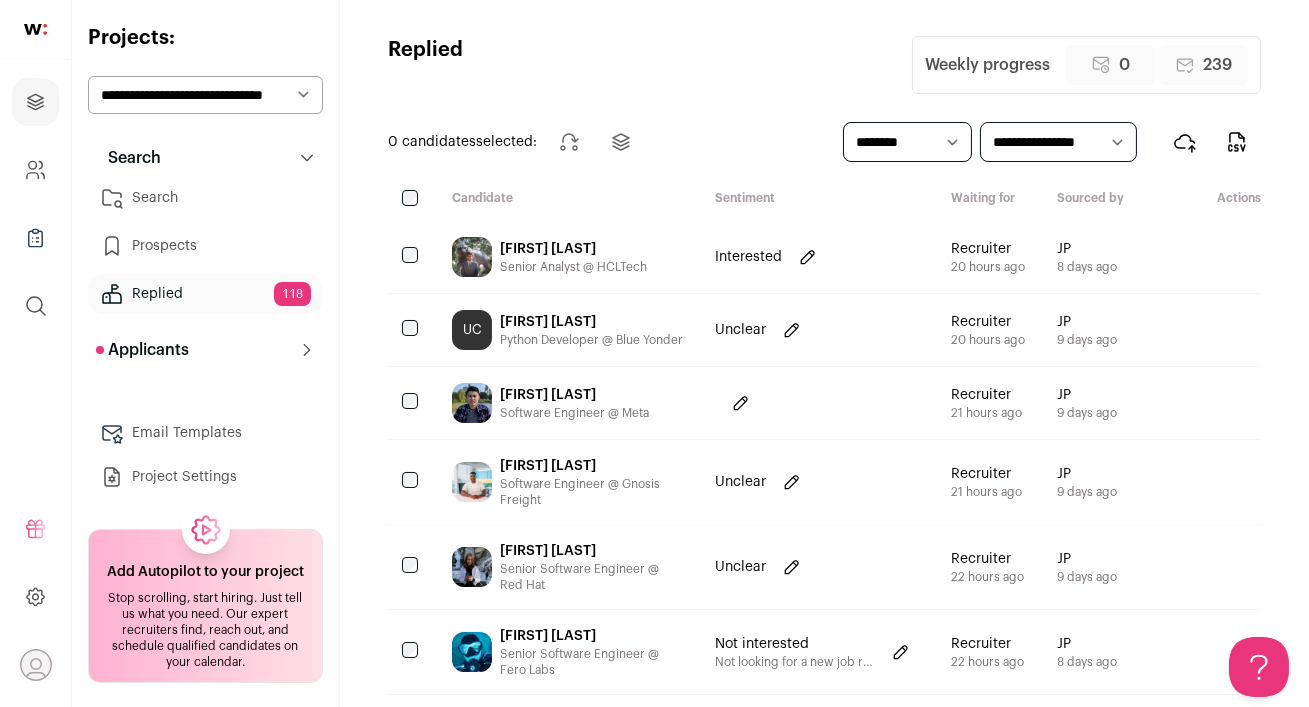 scroll, scrollTop: 0, scrollLeft: 0, axis: both 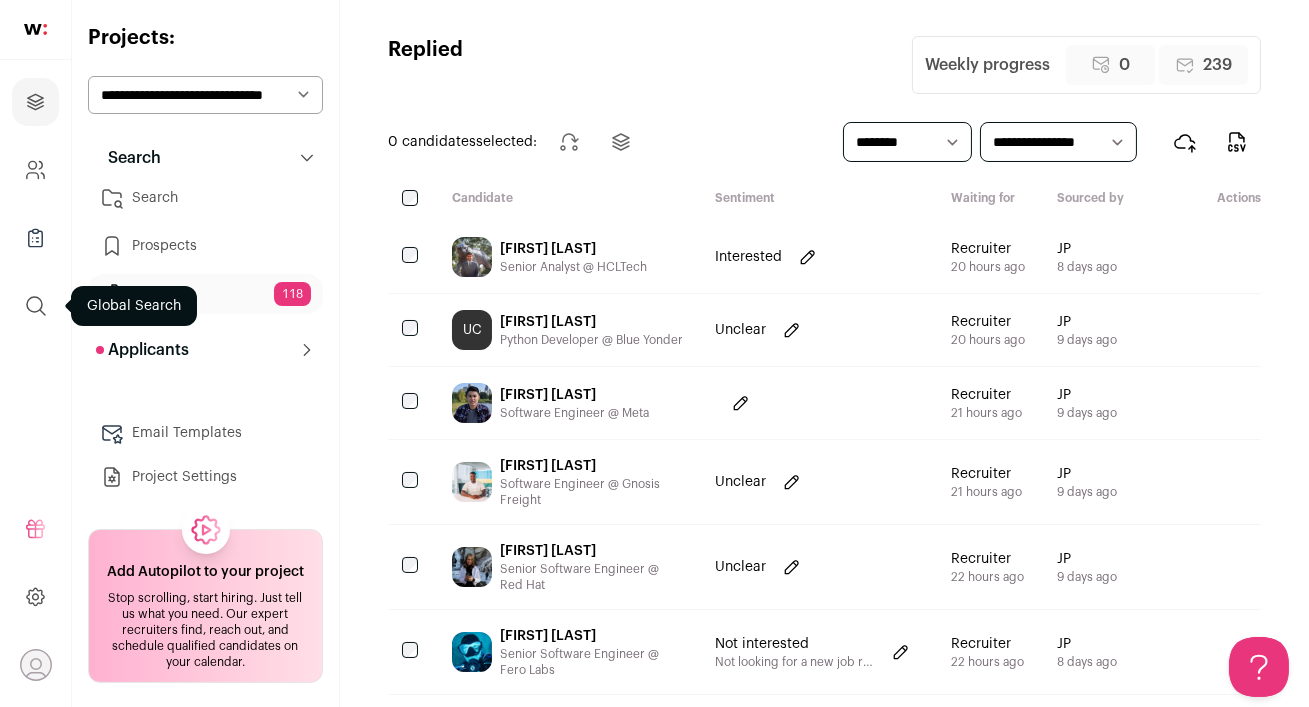 click 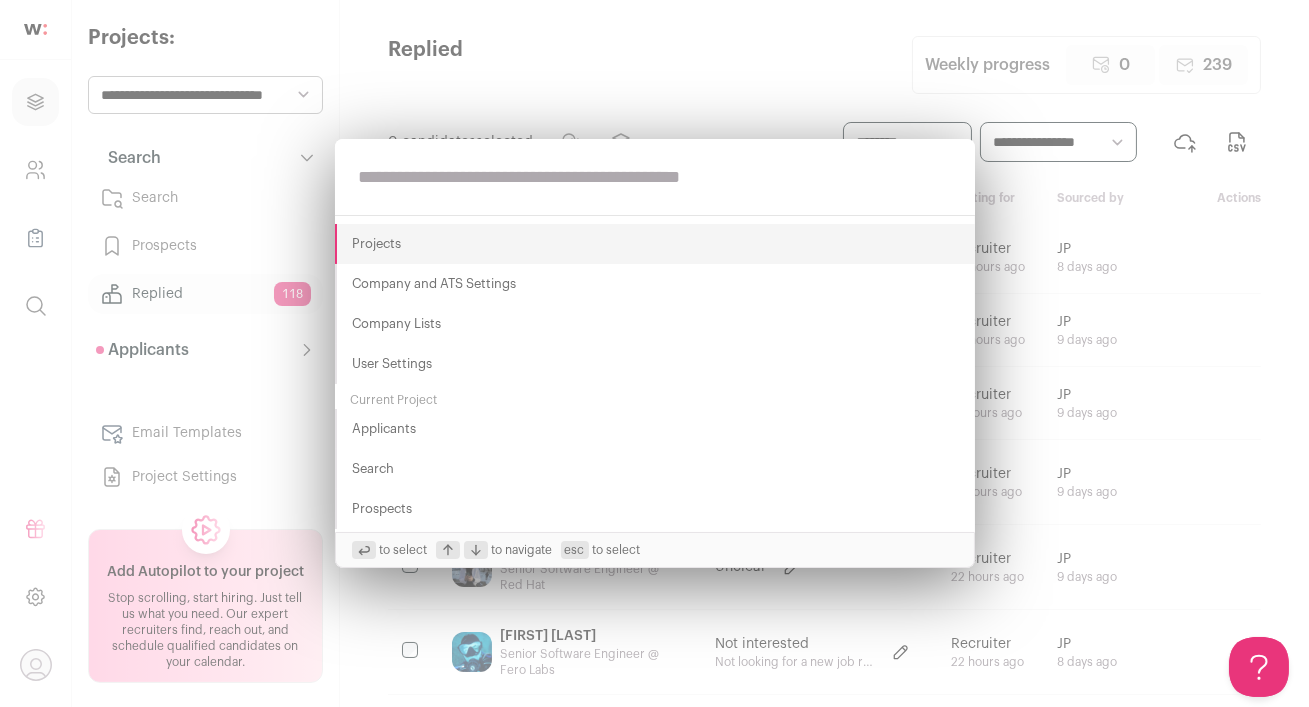 paste on "*******" 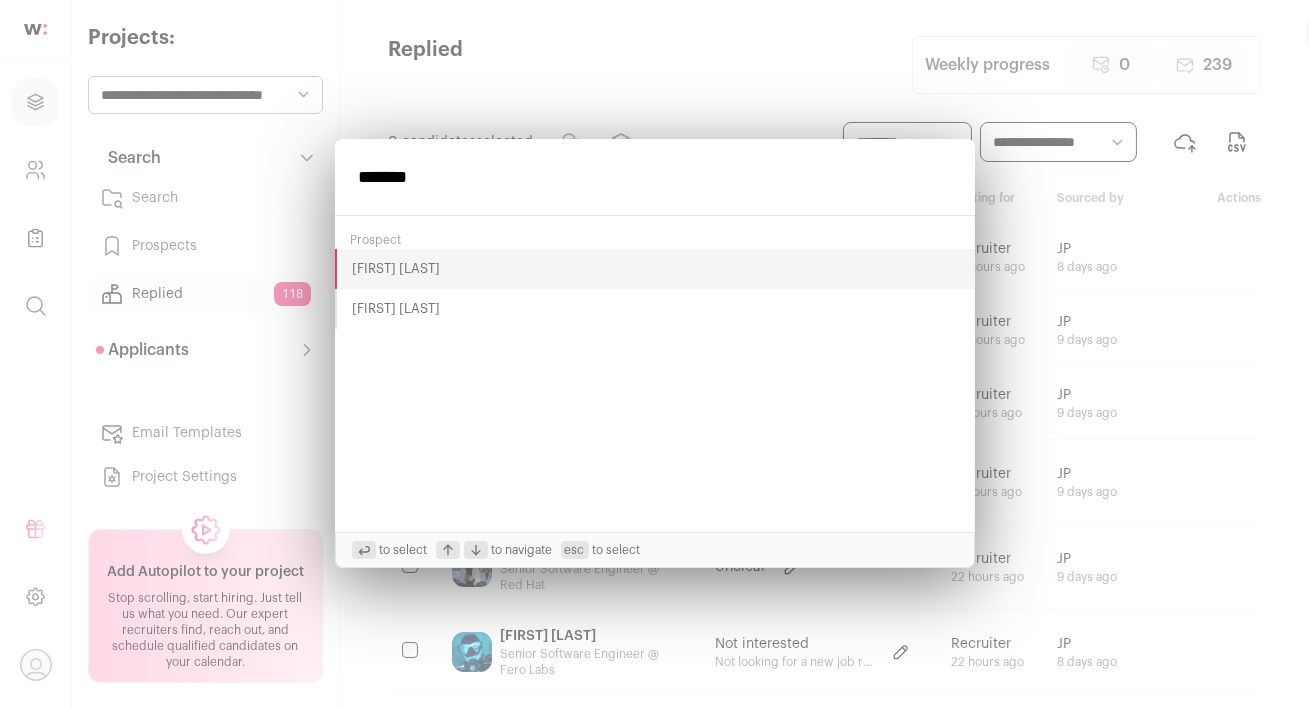 type on "*******" 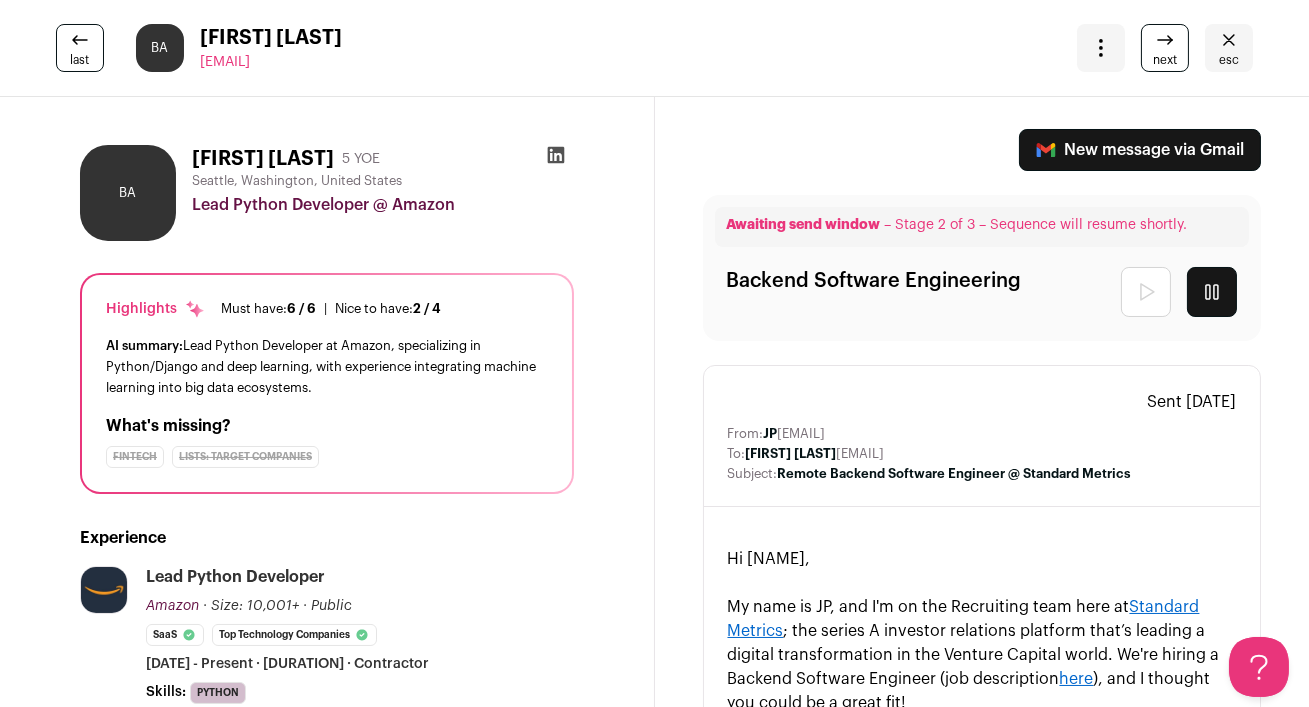 scroll, scrollTop: 0, scrollLeft: 0, axis: both 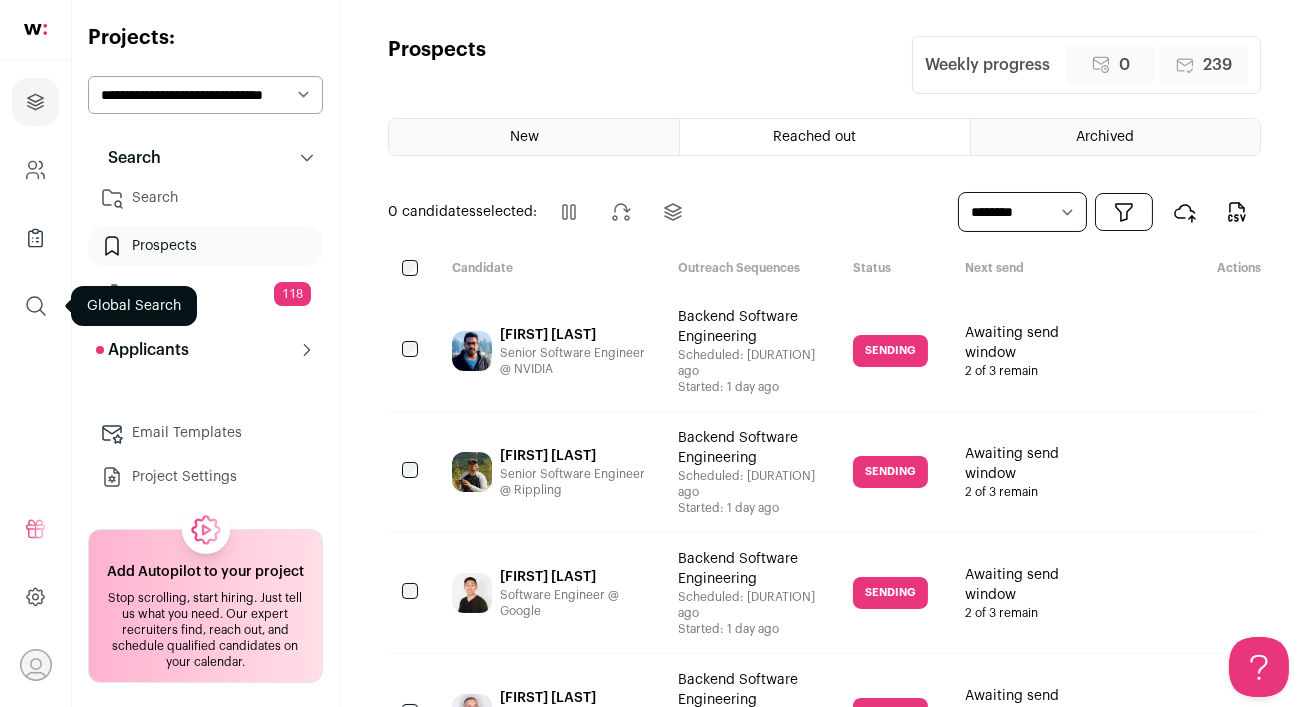 click 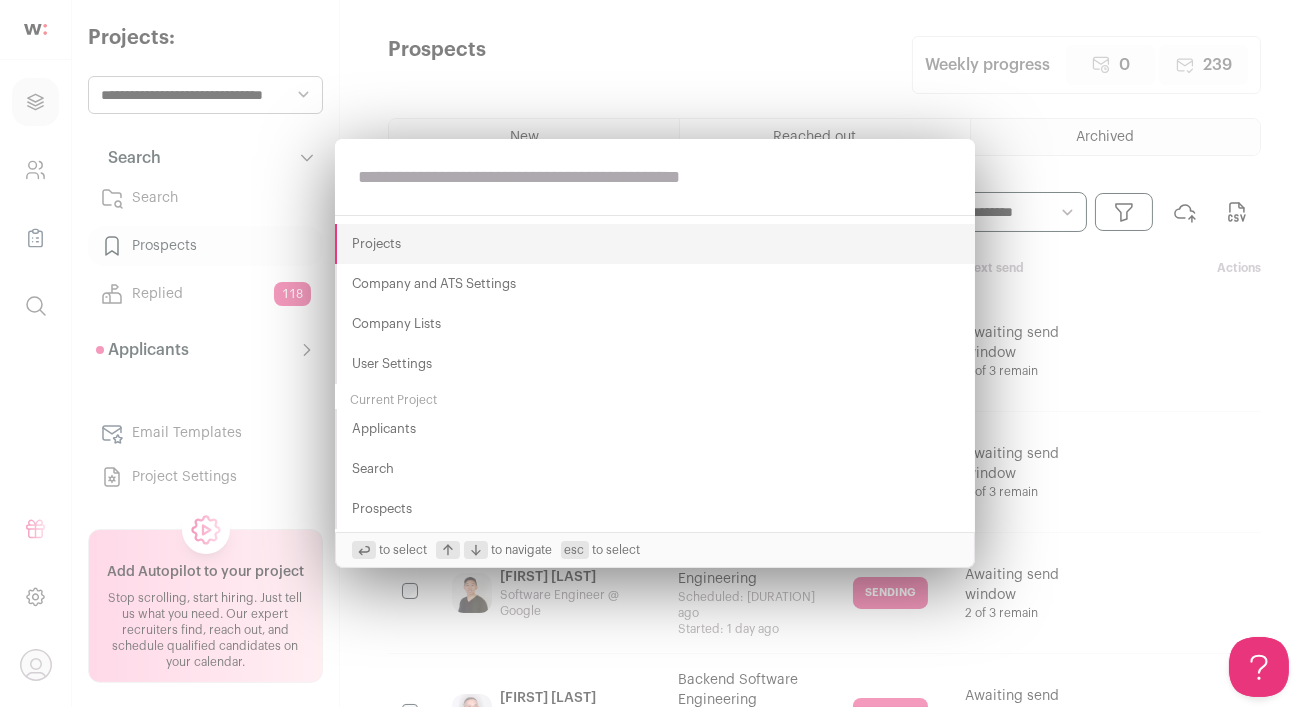 paste on "*******" 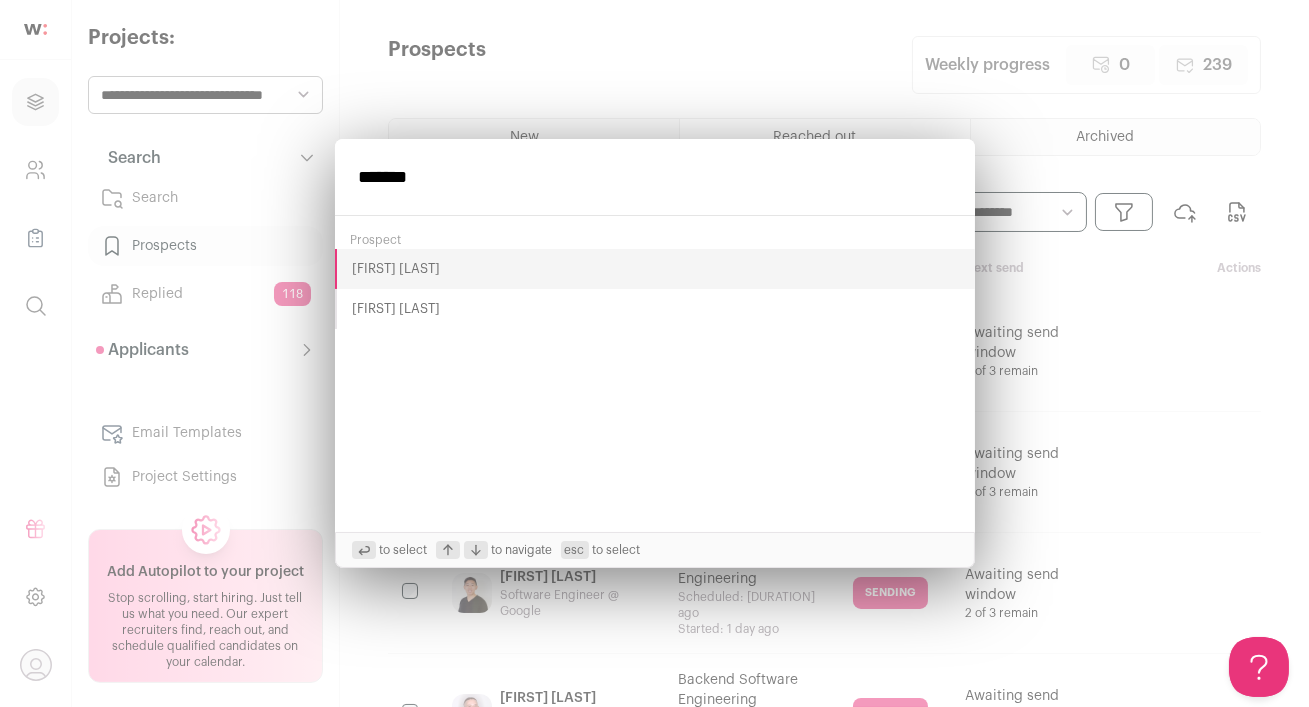 type on "*******" 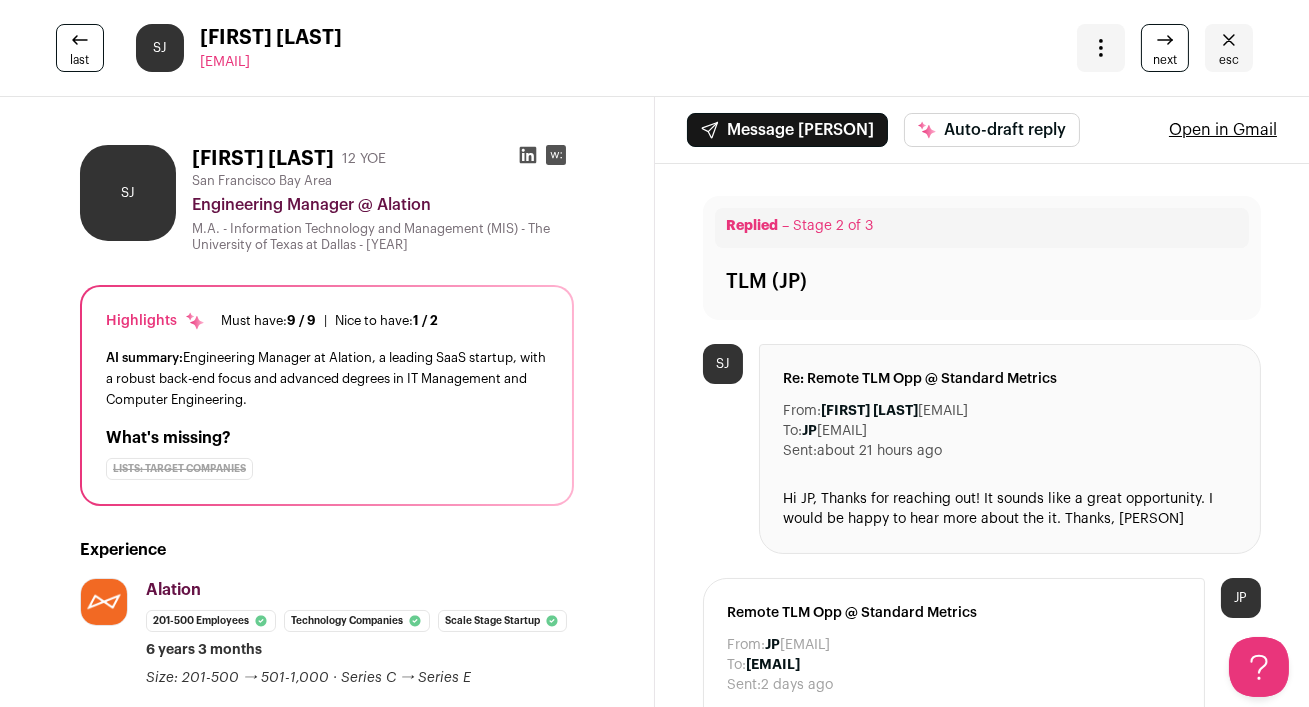 scroll, scrollTop: 0, scrollLeft: 0, axis: both 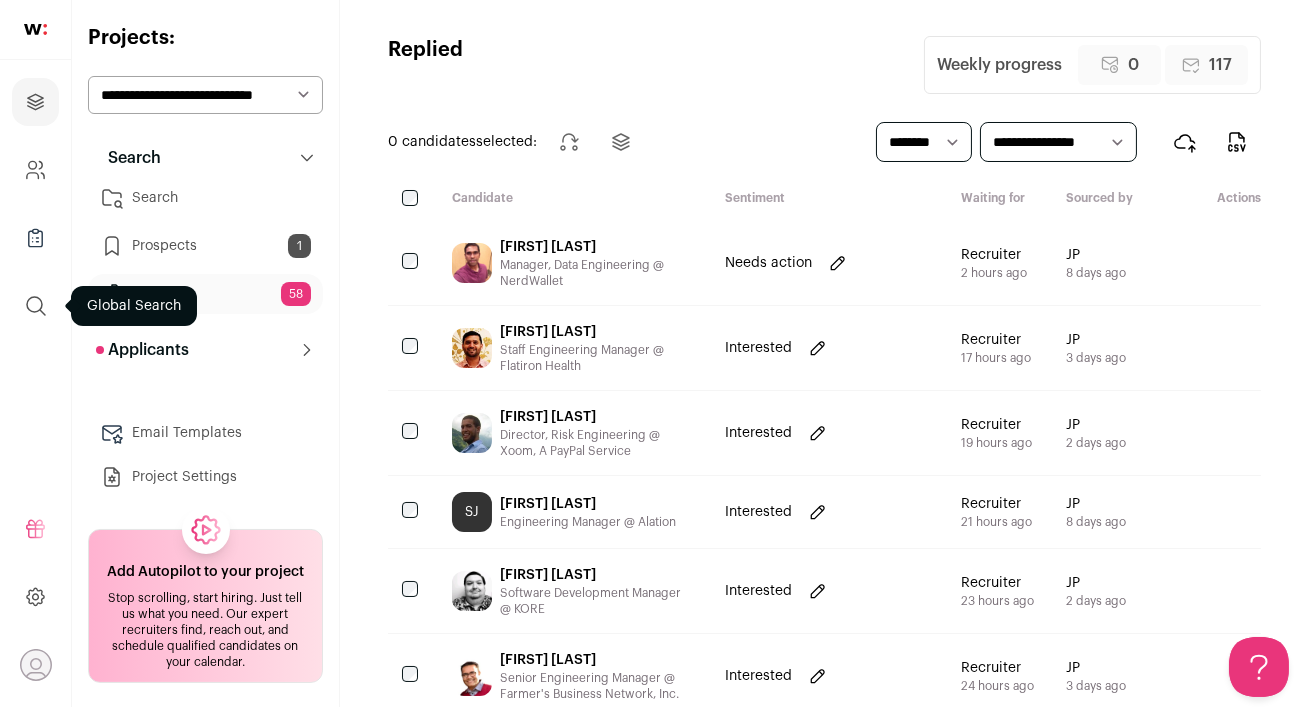 click 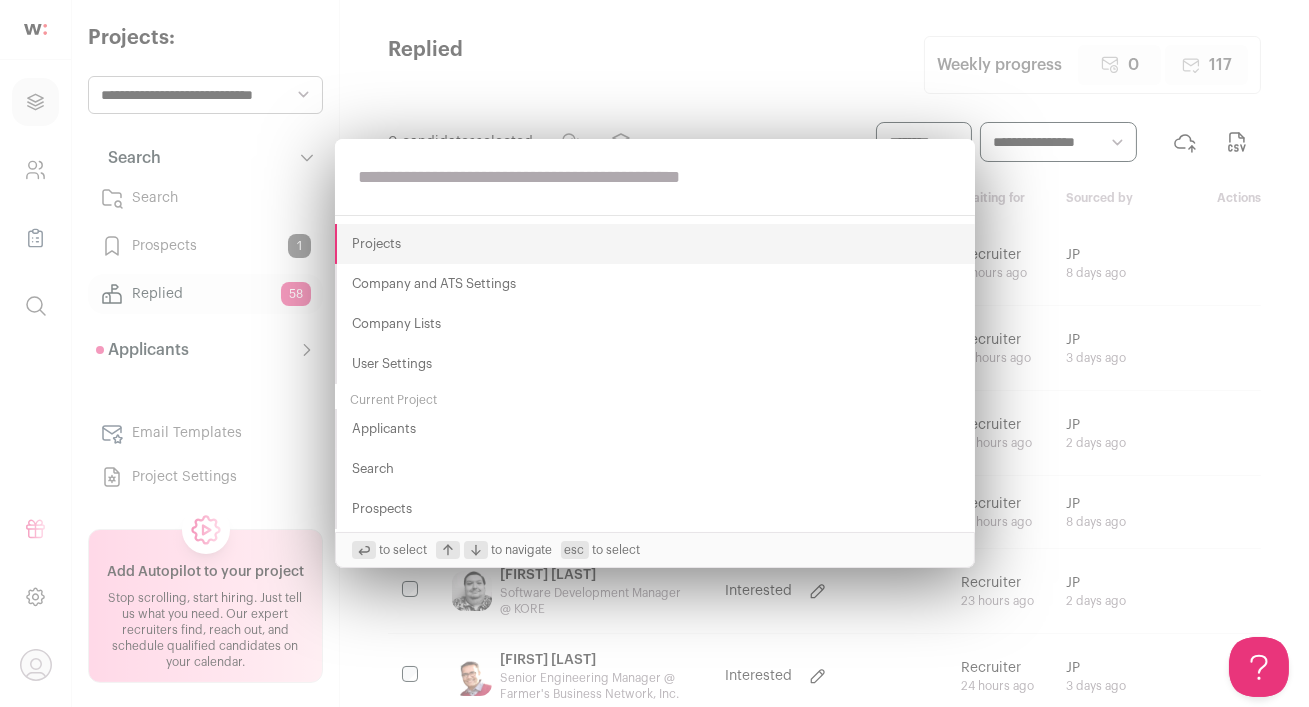 click at bounding box center (655, 177) 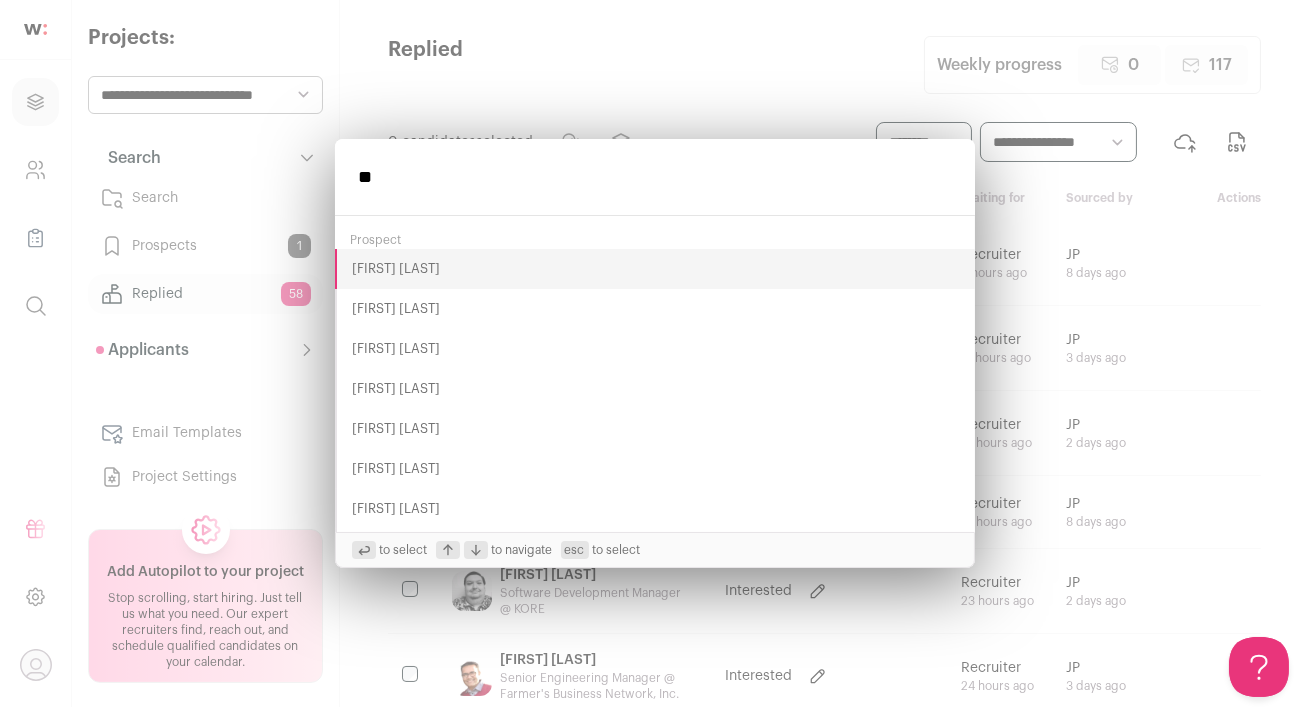 type on "*" 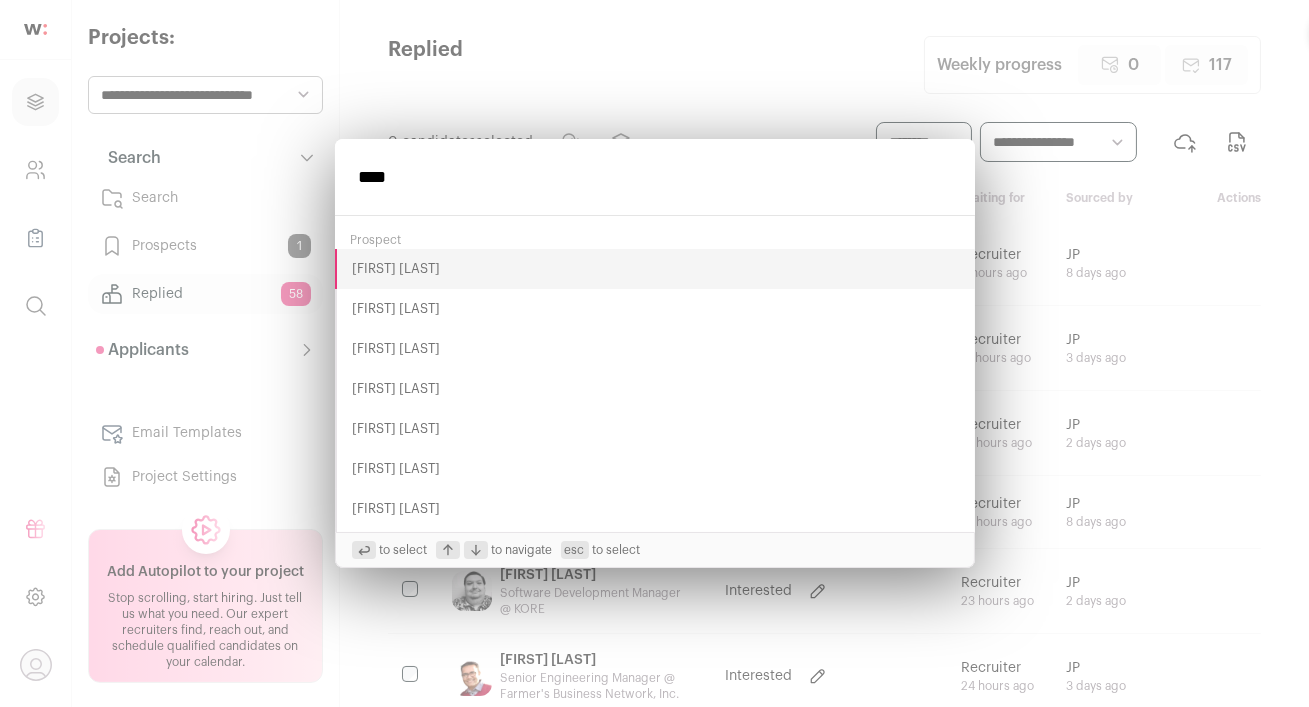 type on "****" 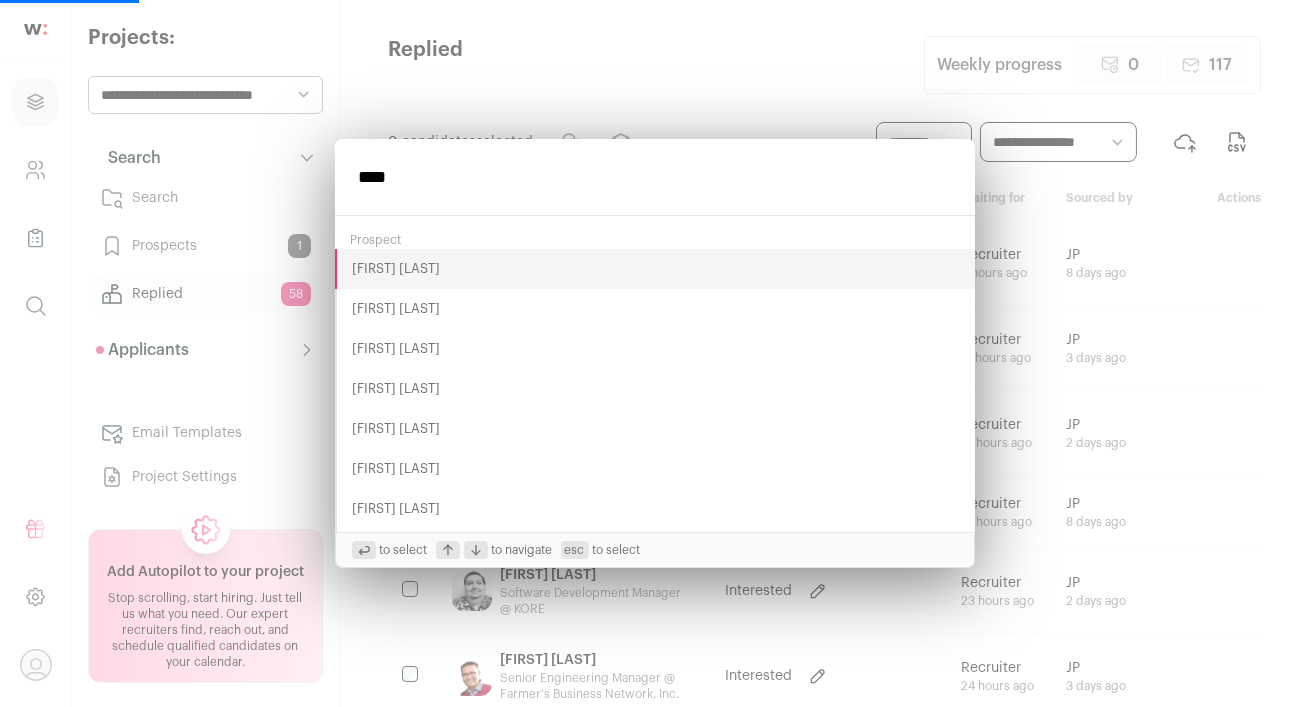 scroll, scrollTop: 125, scrollLeft: 0, axis: vertical 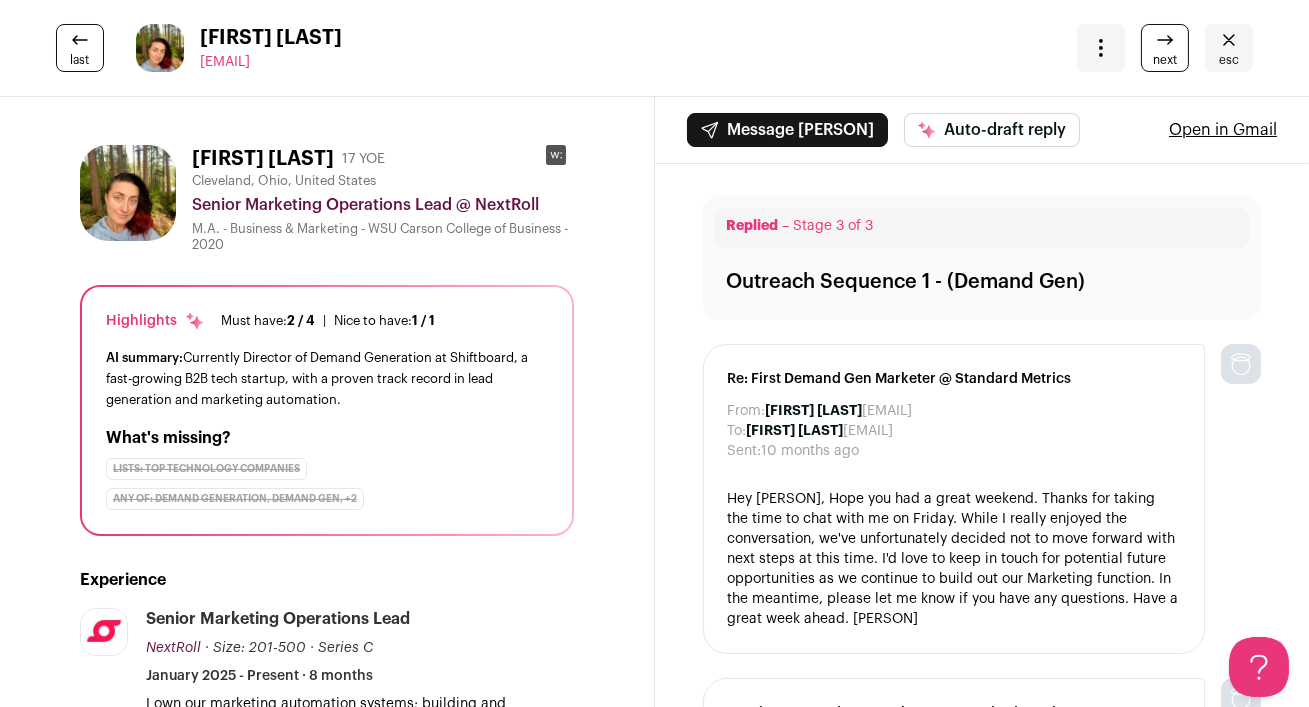 click 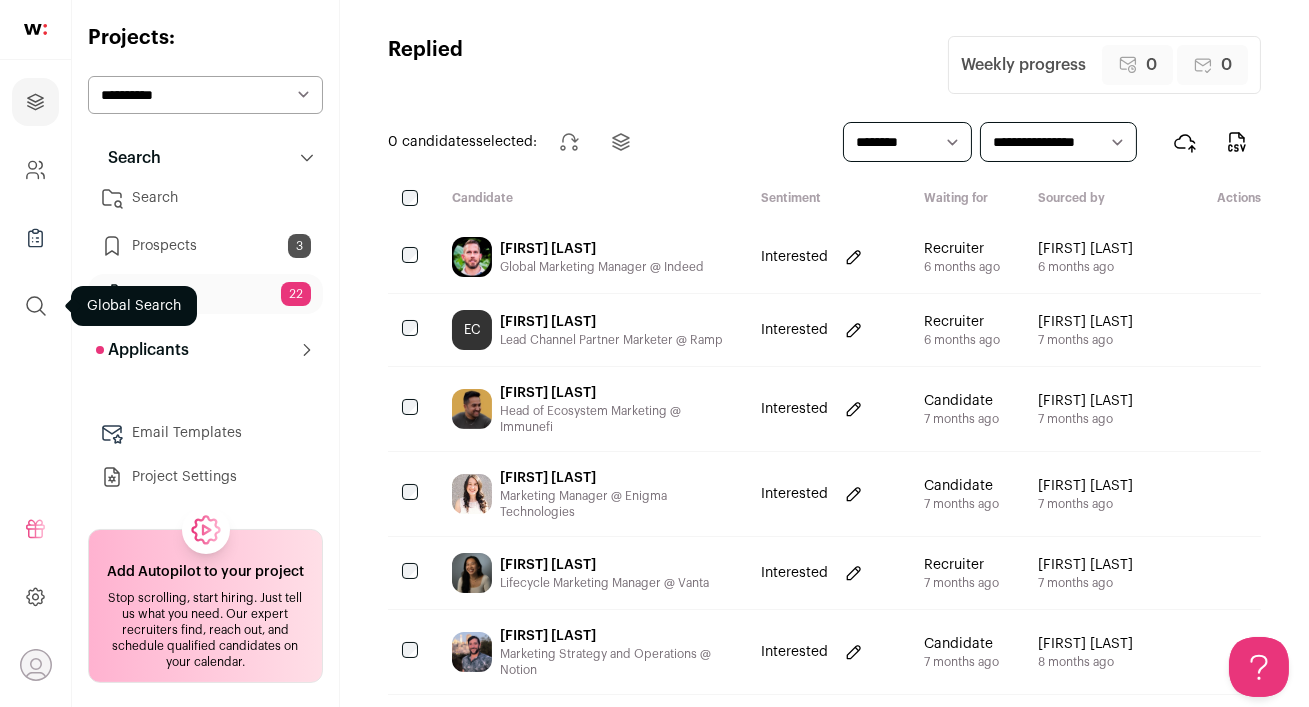 scroll, scrollTop: 0, scrollLeft: 0, axis: both 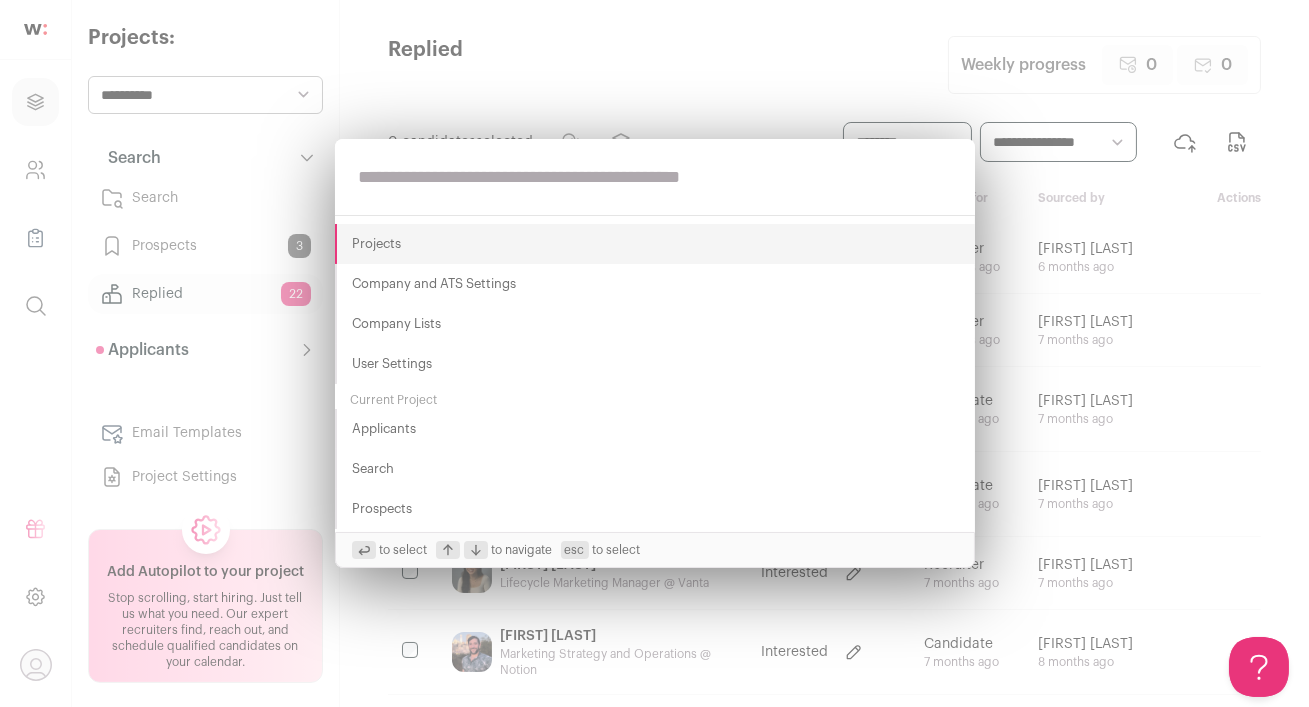 click at bounding box center (655, 177) 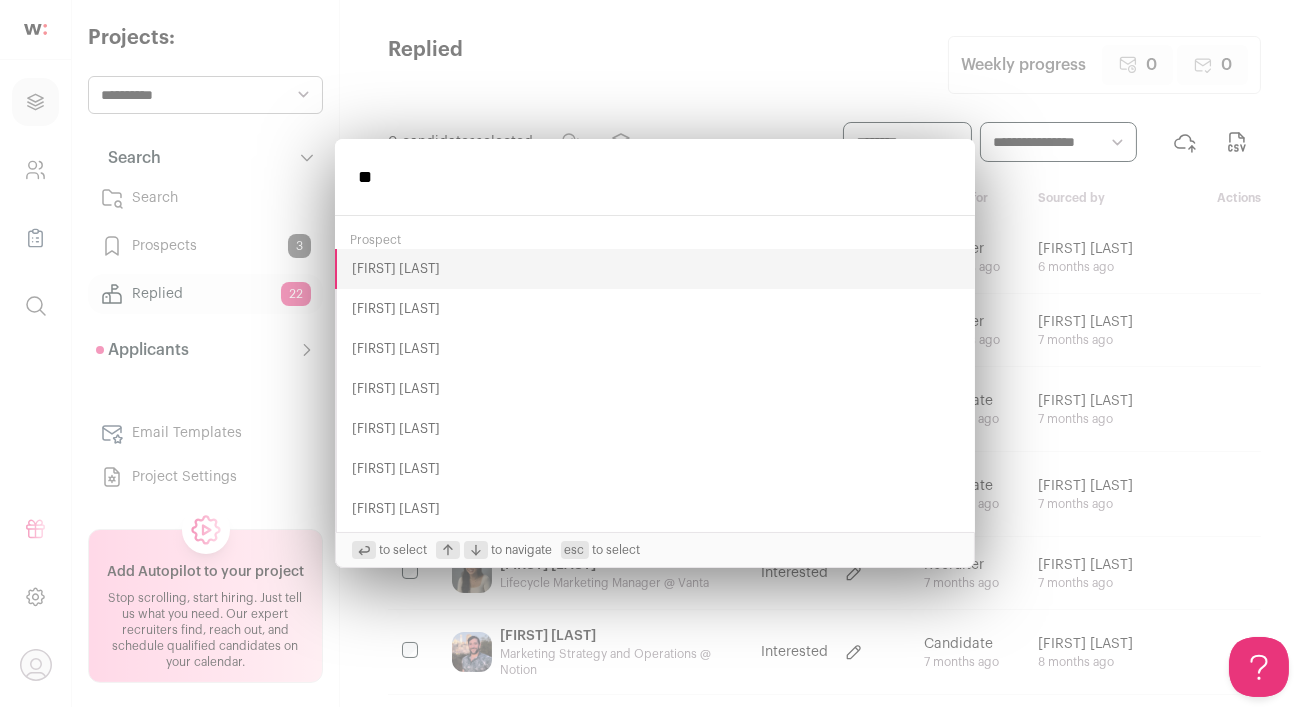 type on "*" 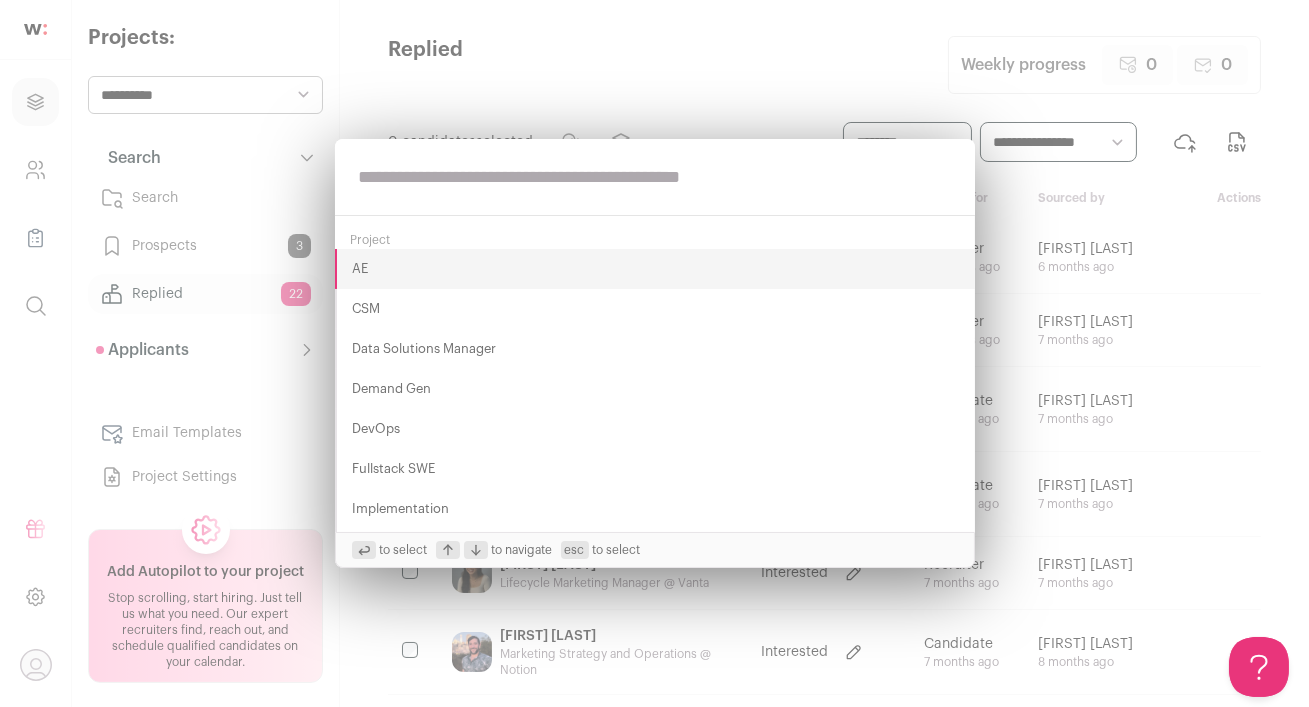 paste on "**********" 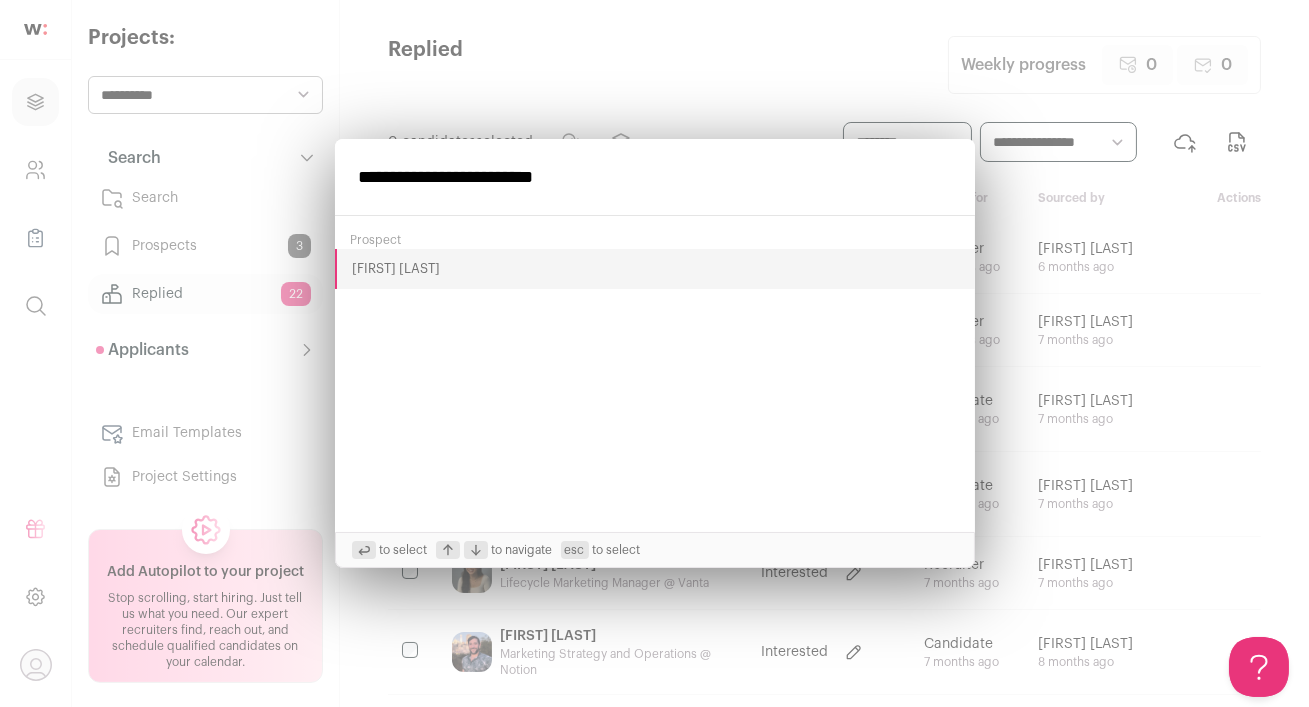 type on "**********" 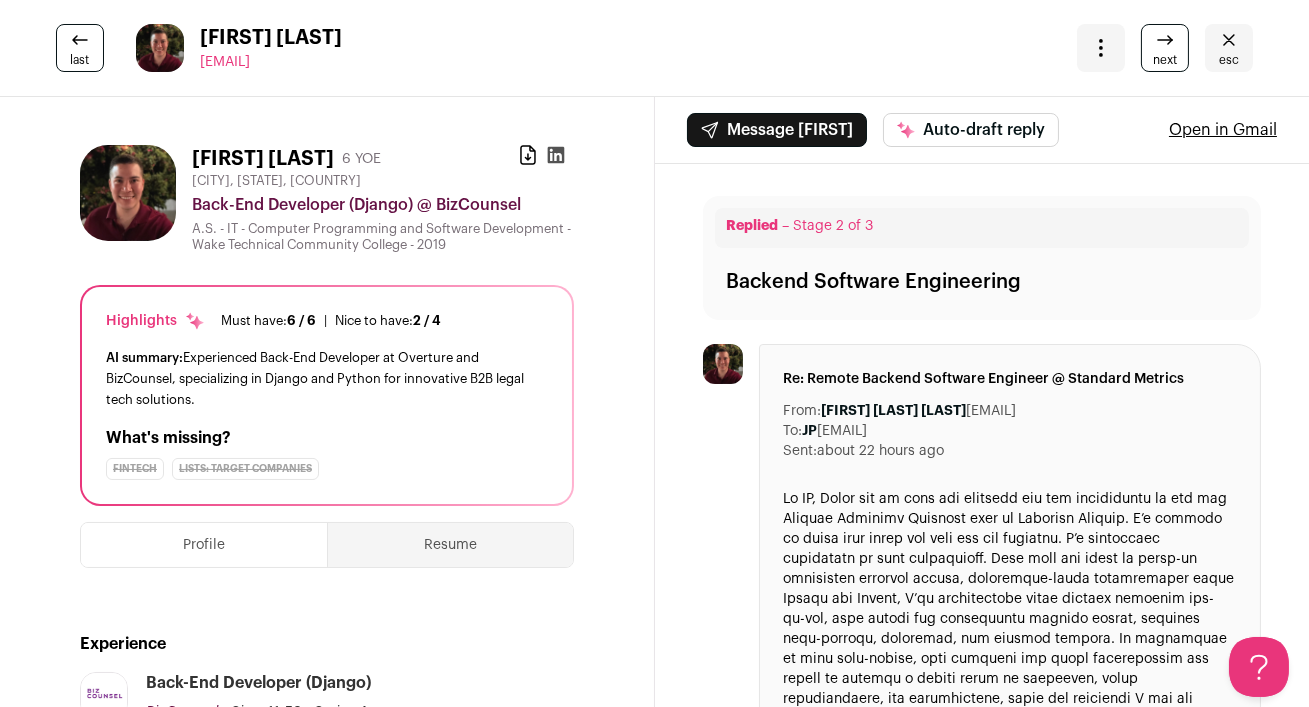 scroll, scrollTop: 0, scrollLeft: 0, axis: both 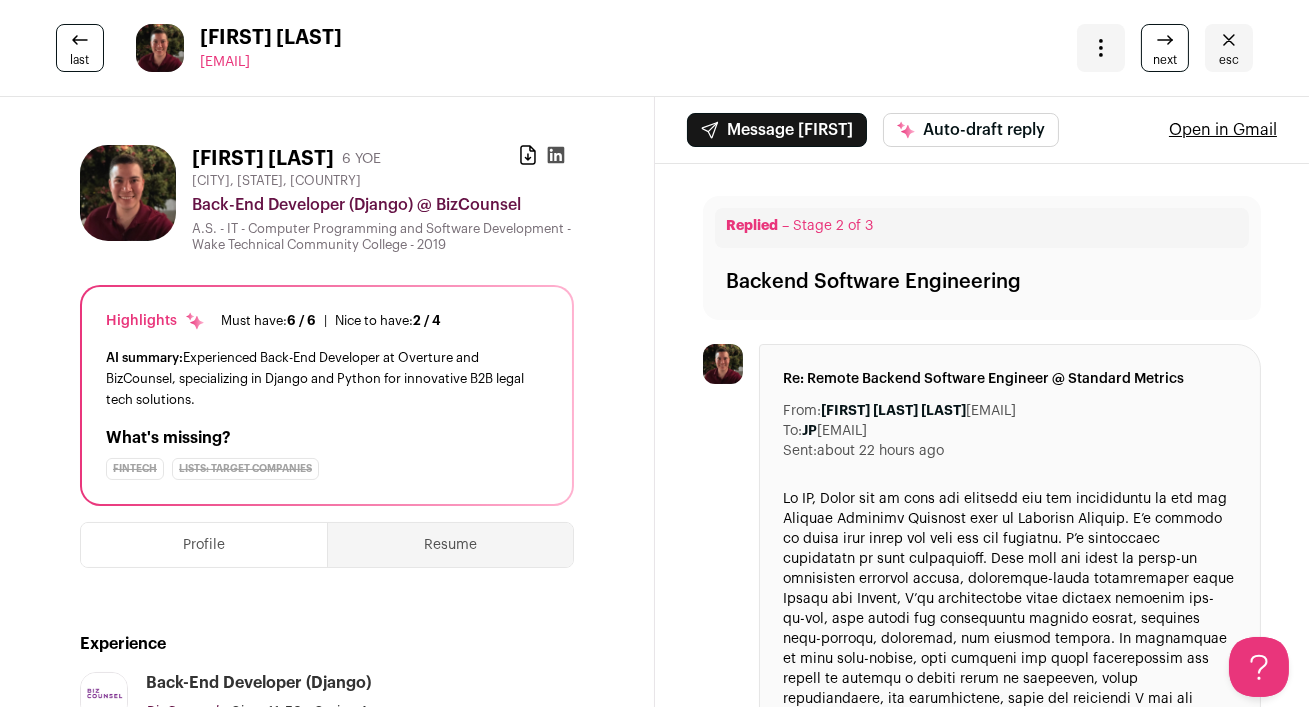 click on "esc" at bounding box center (1229, 48) 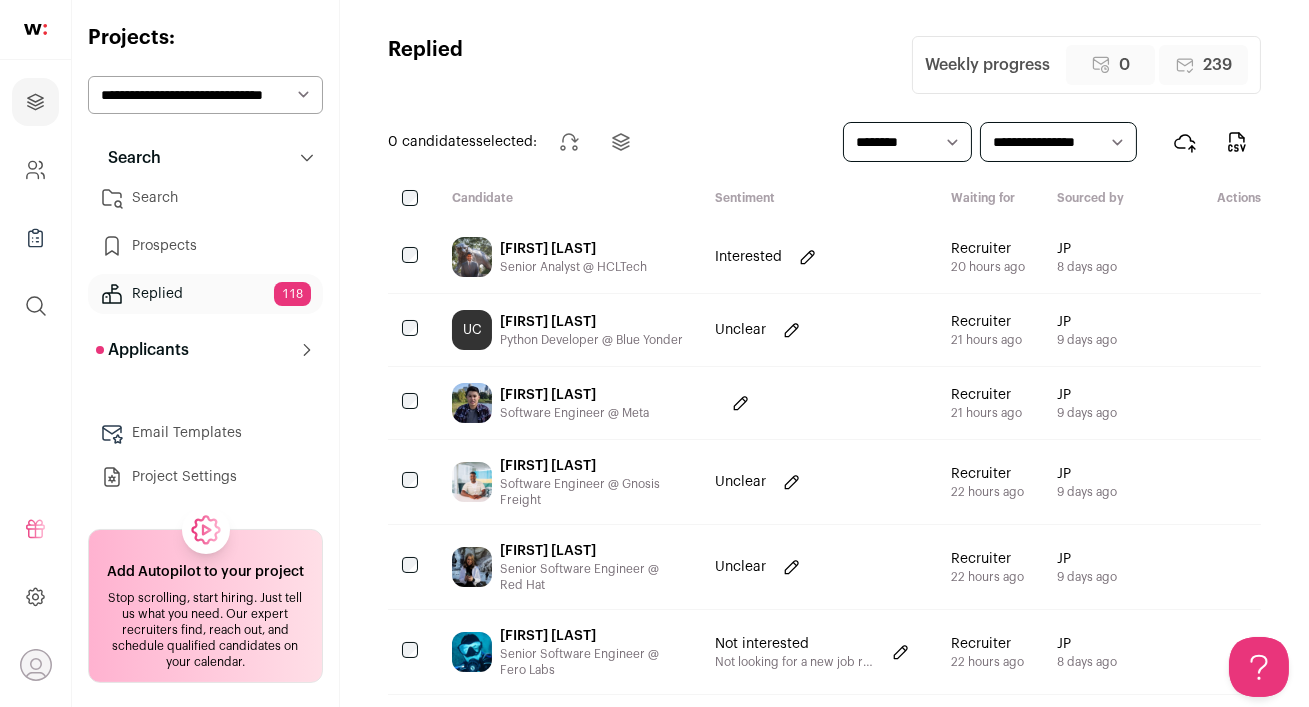 scroll, scrollTop: 0, scrollLeft: 0, axis: both 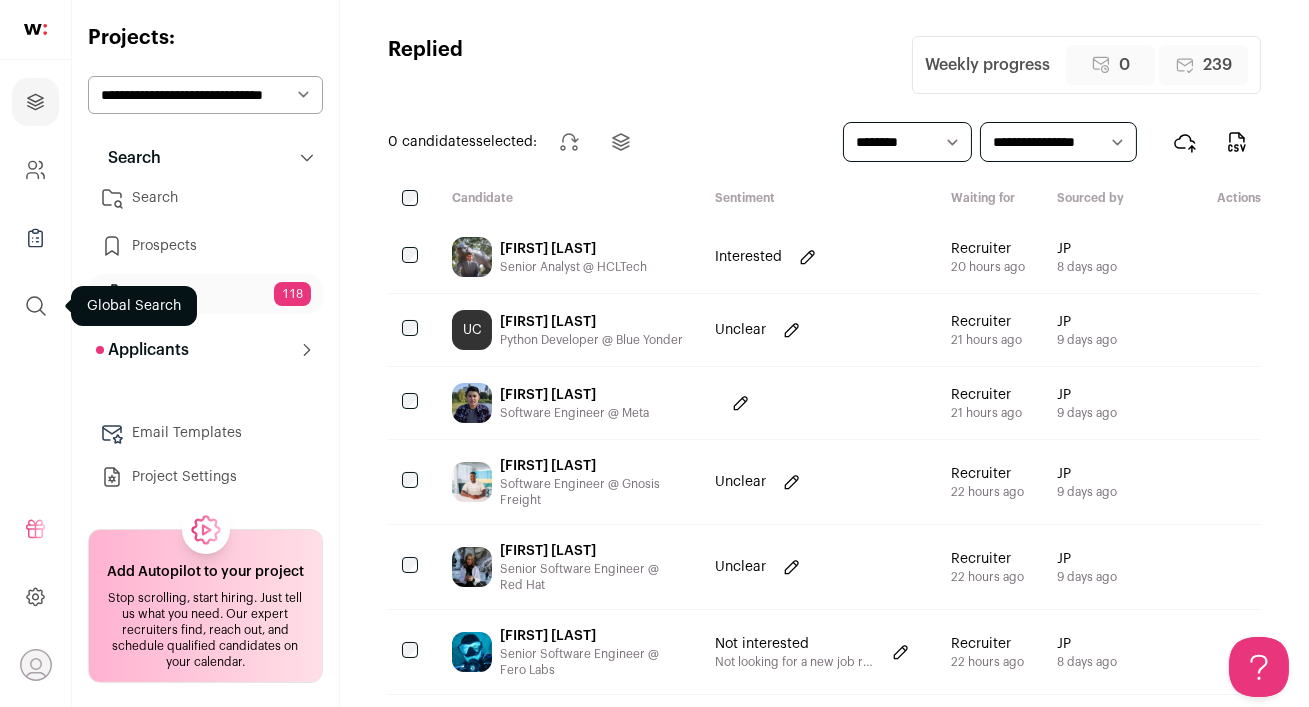 click 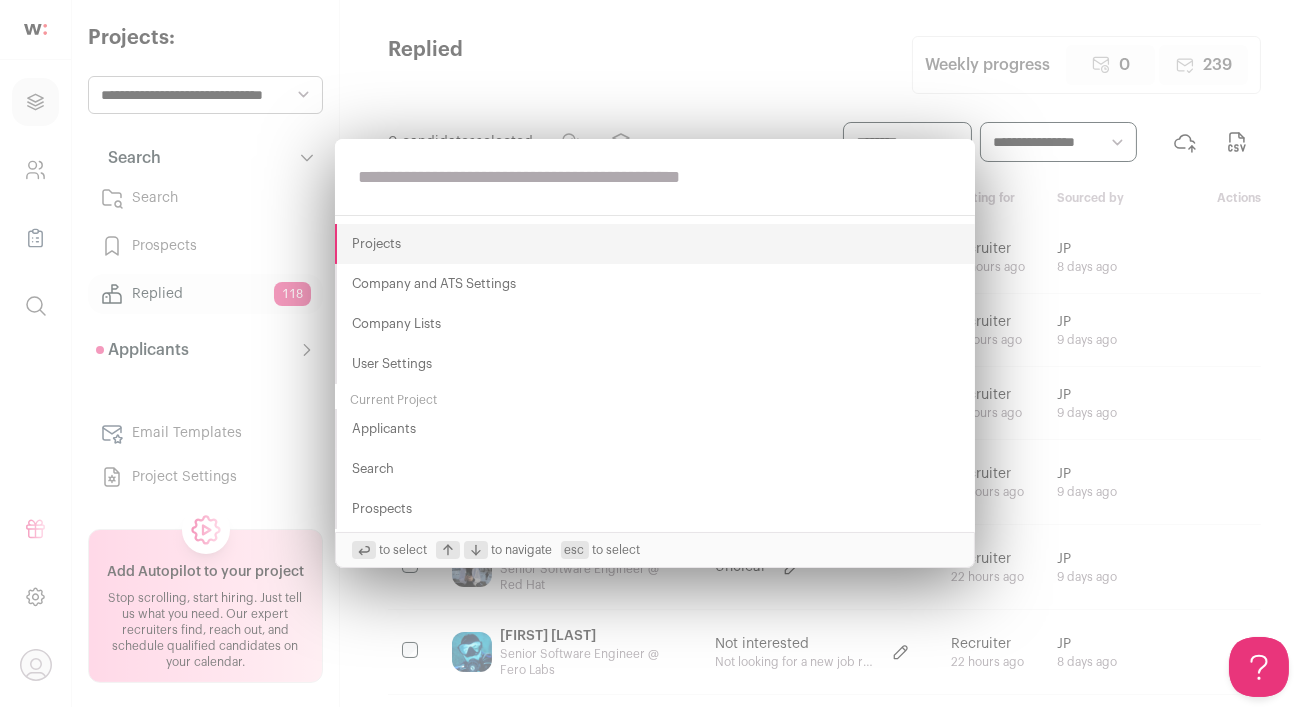 click at bounding box center (655, 177) 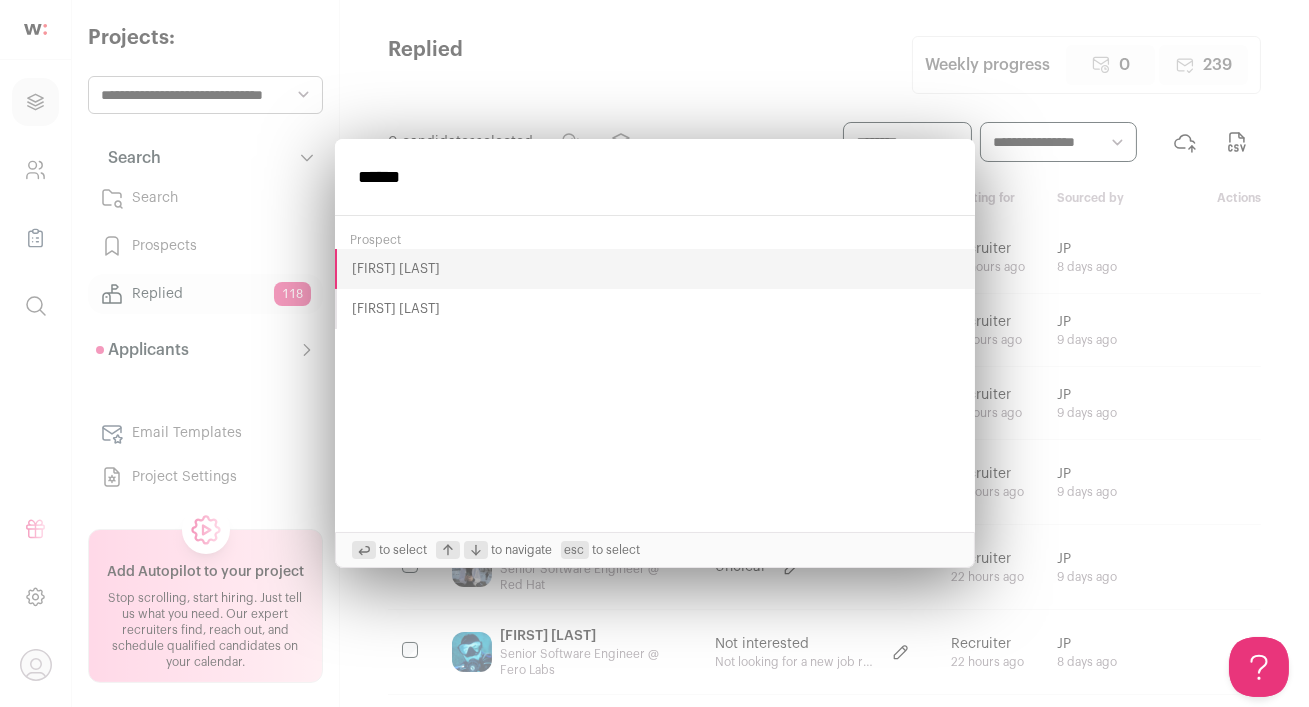 type on "******" 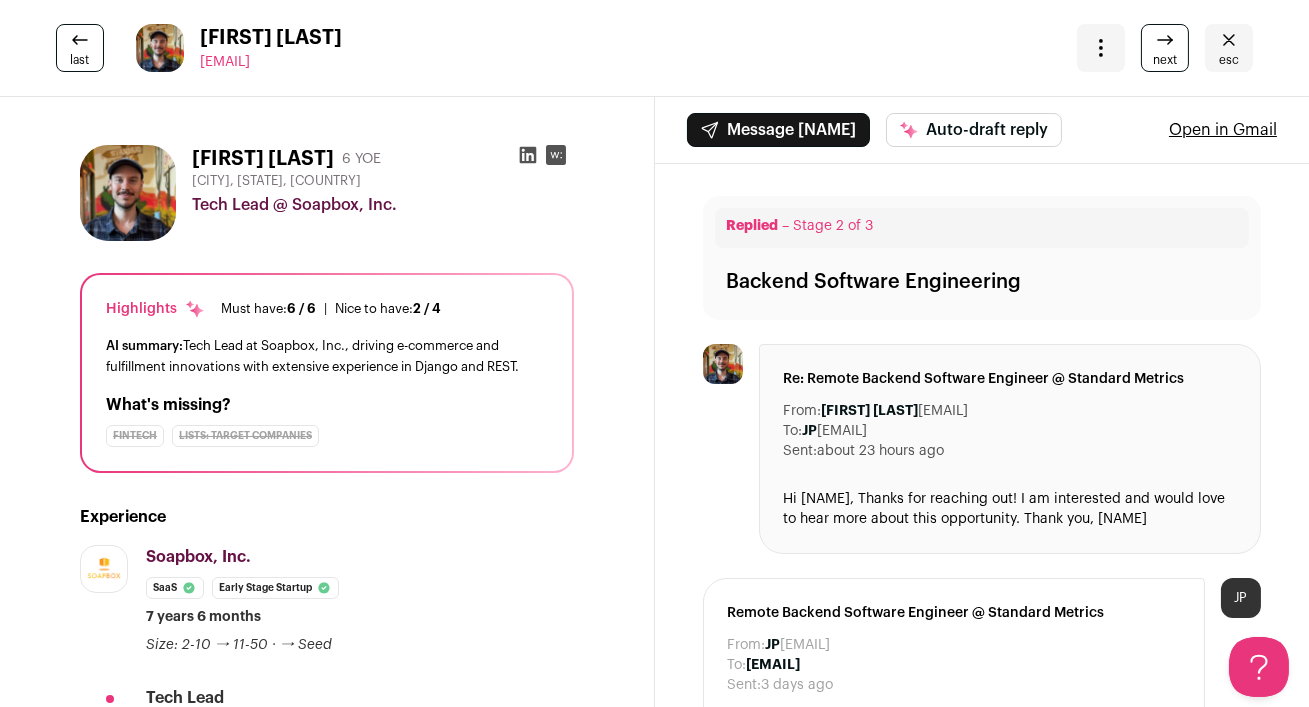 scroll, scrollTop: 0, scrollLeft: 0, axis: both 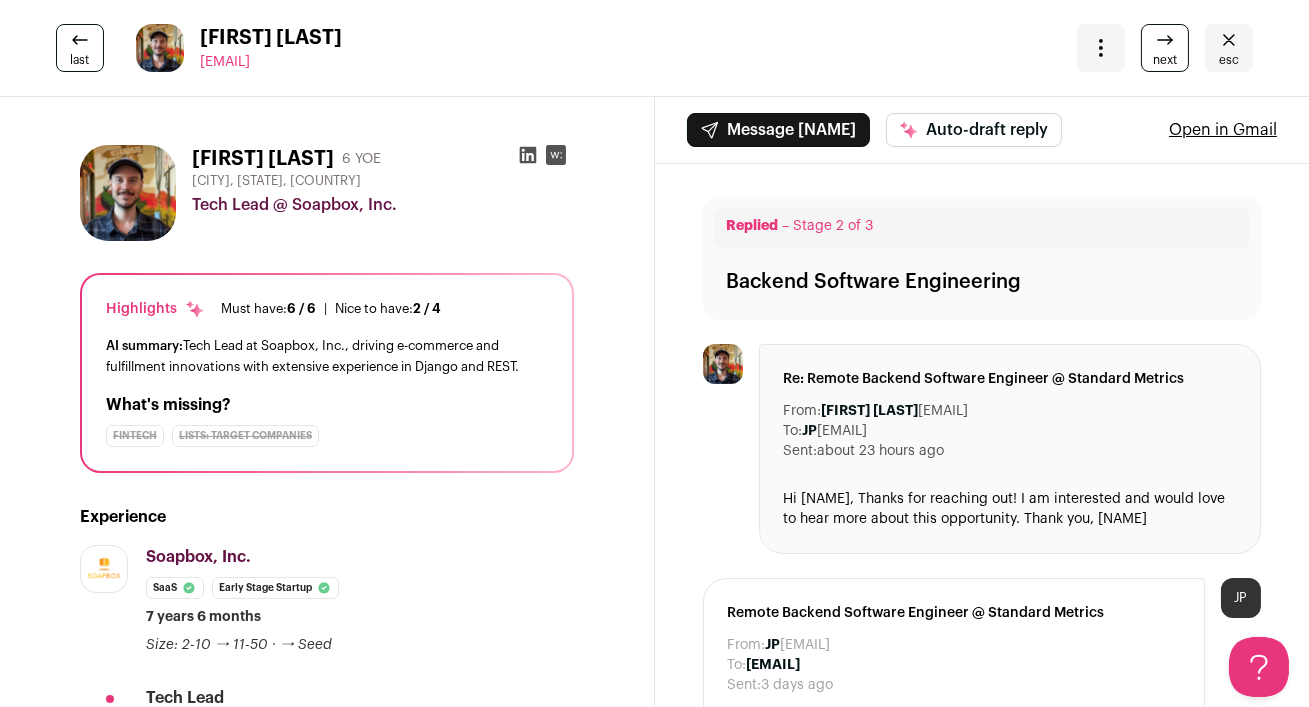 click on "esc" at bounding box center (1229, 60) 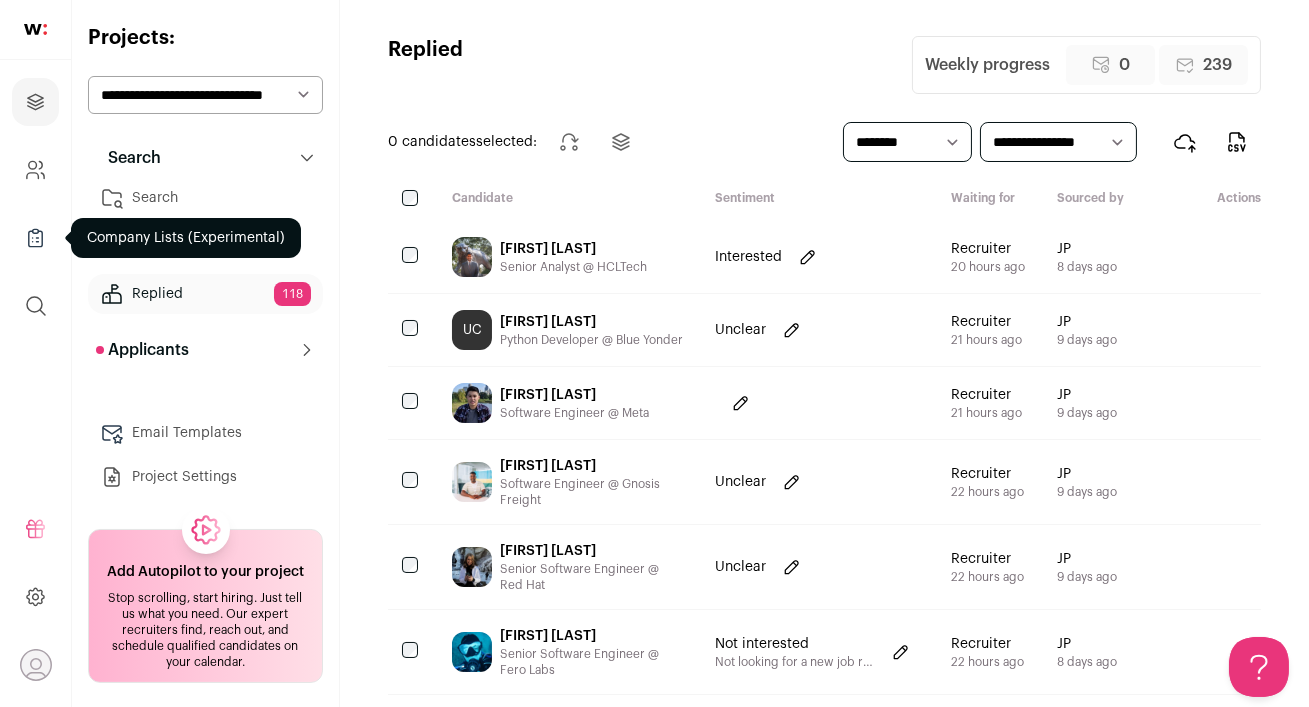 scroll, scrollTop: 0, scrollLeft: 0, axis: both 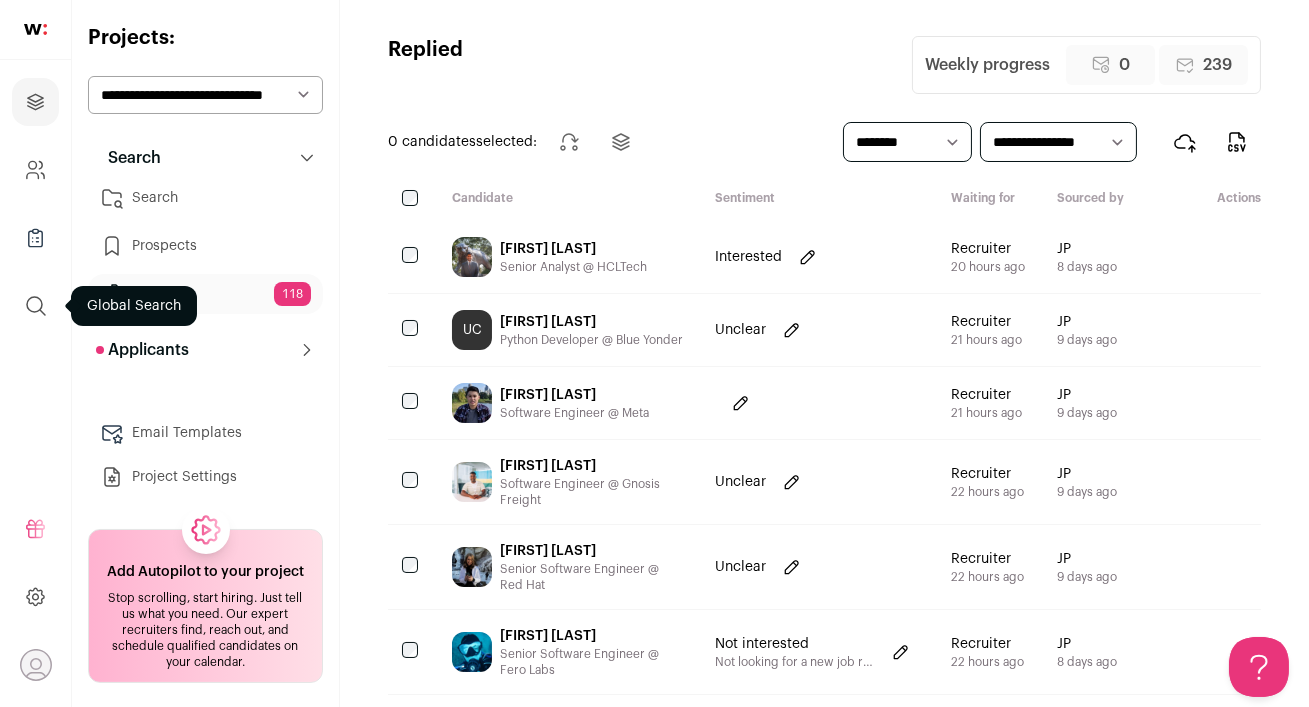 click 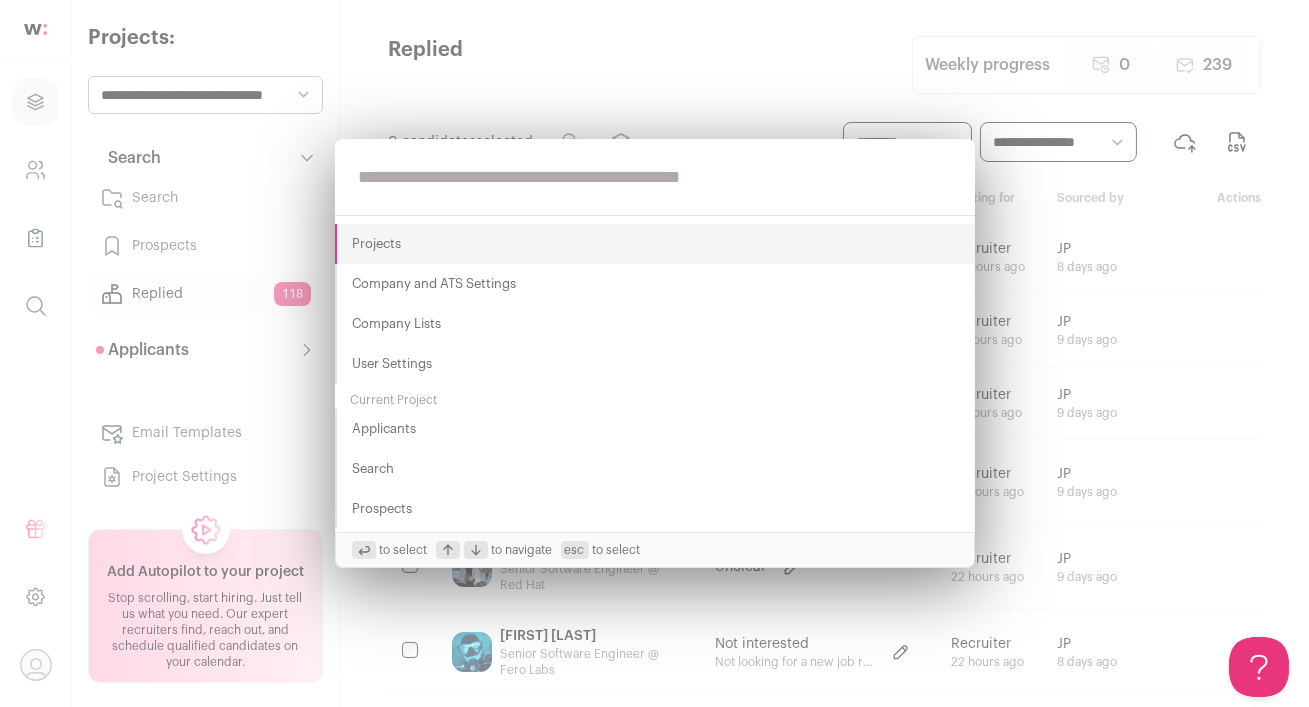 click at bounding box center (655, 177) 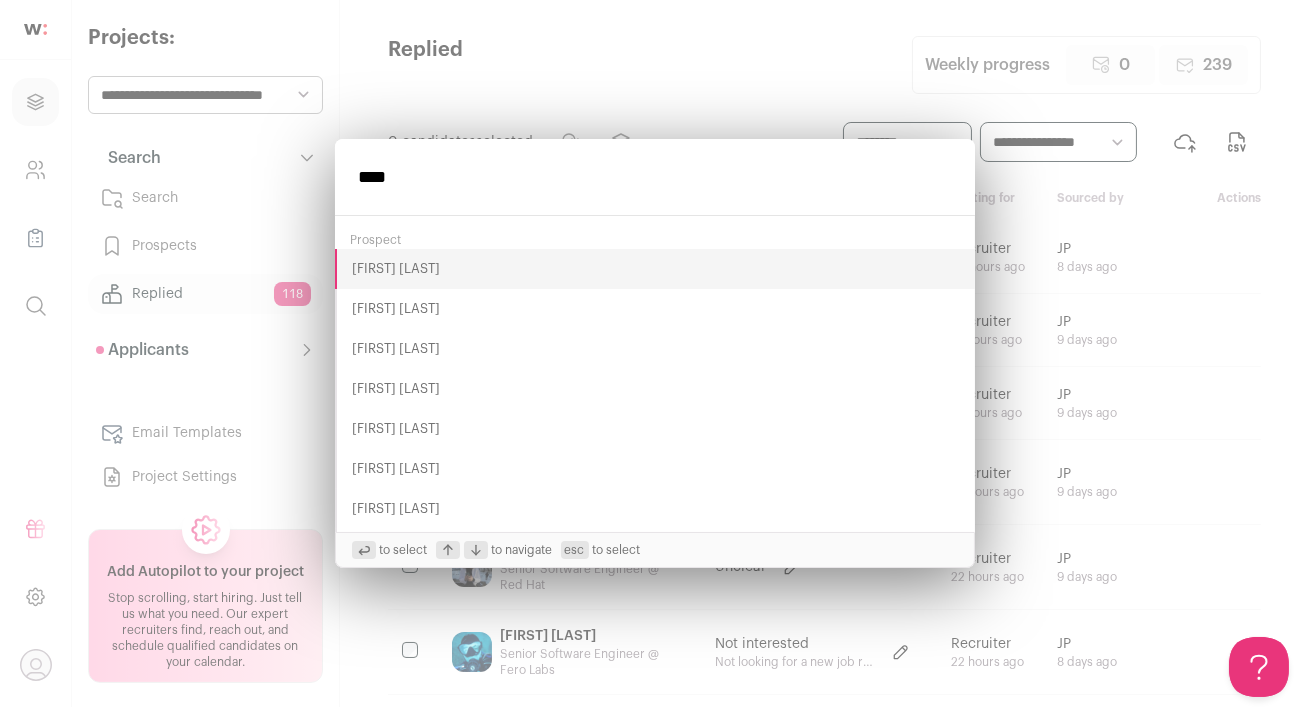 type on "***" 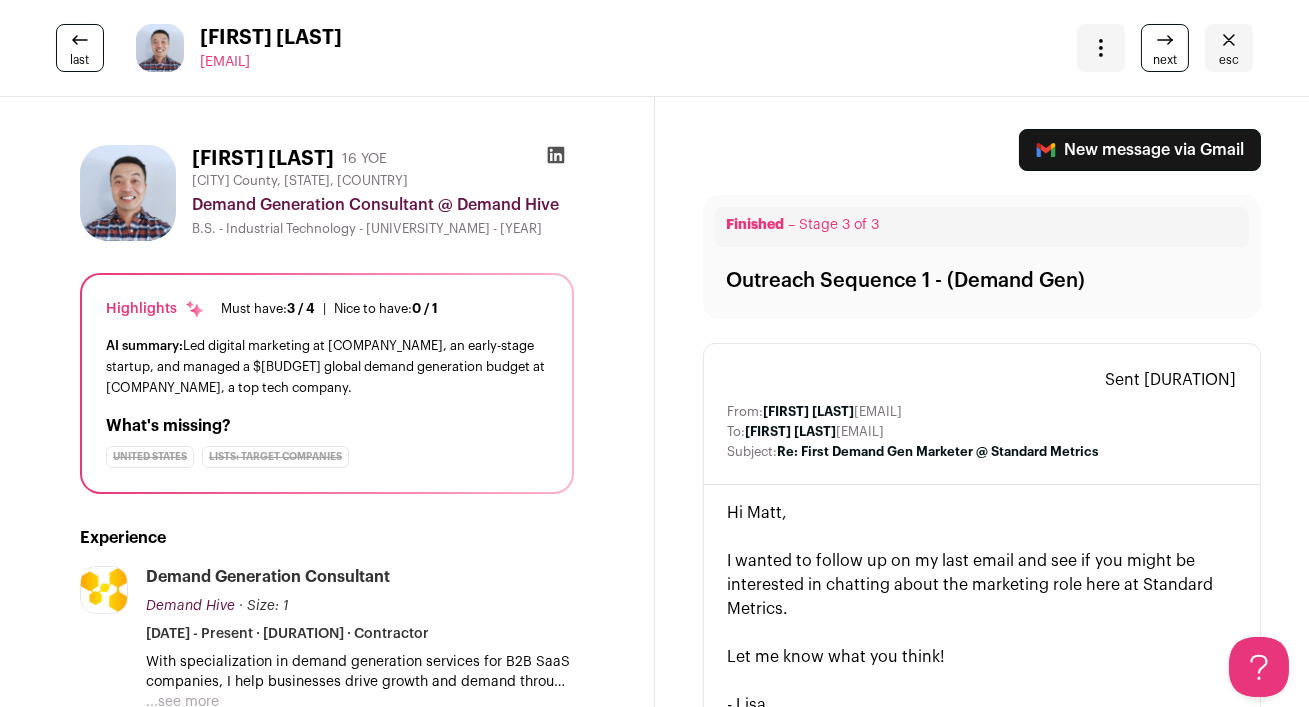 scroll, scrollTop: 0, scrollLeft: 0, axis: both 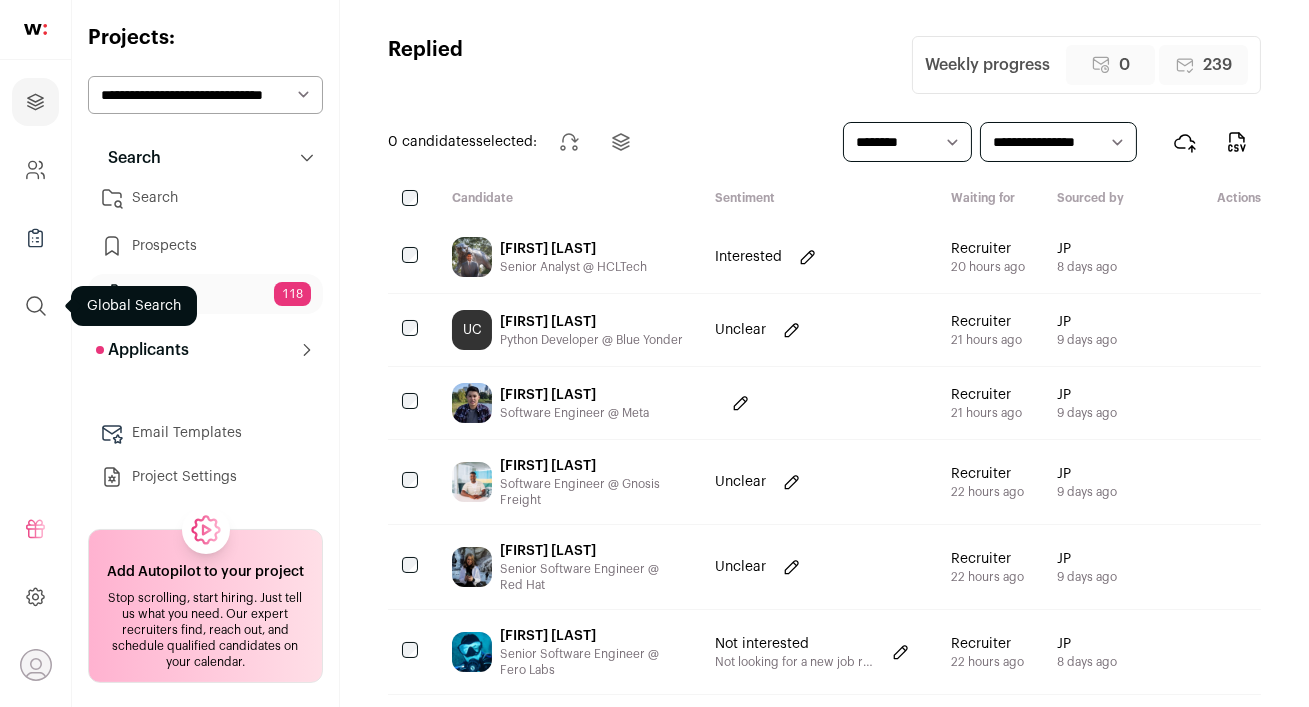click at bounding box center [36, 306] 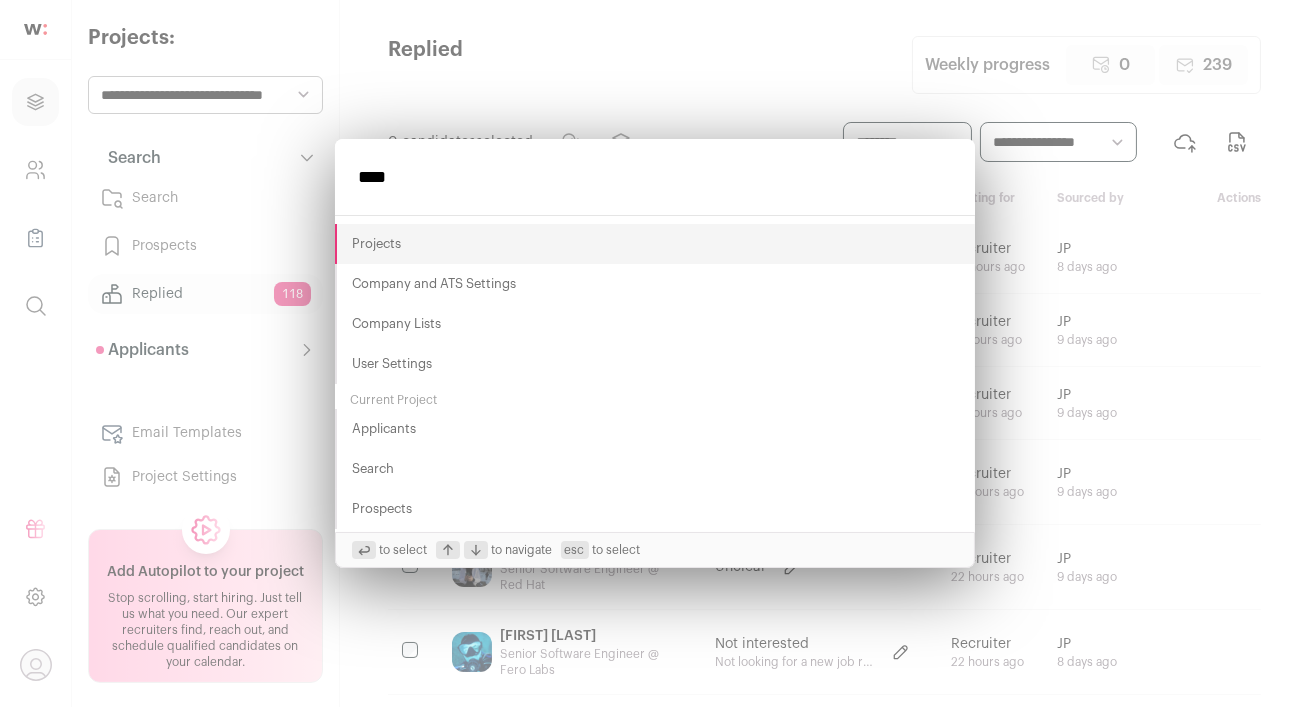 click on "***" at bounding box center [655, 177] 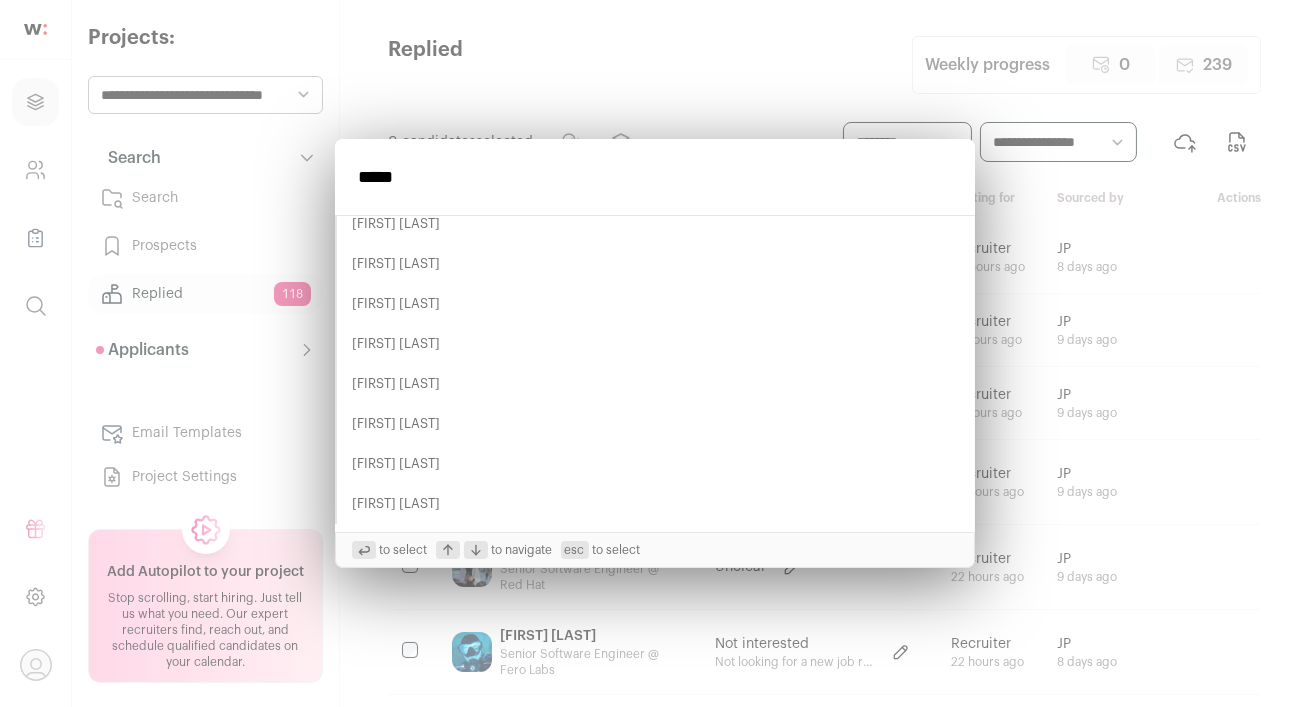scroll, scrollTop: 0, scrollLeft: 0, axis: both 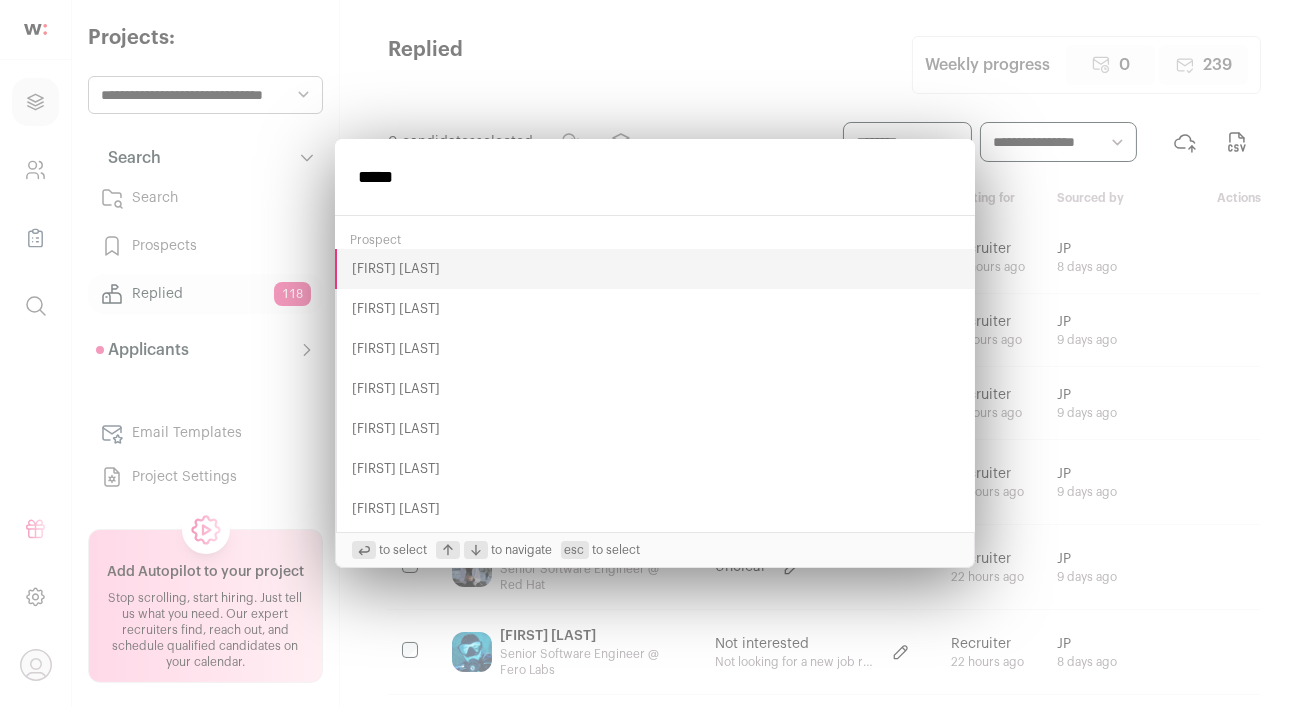 type on "****" 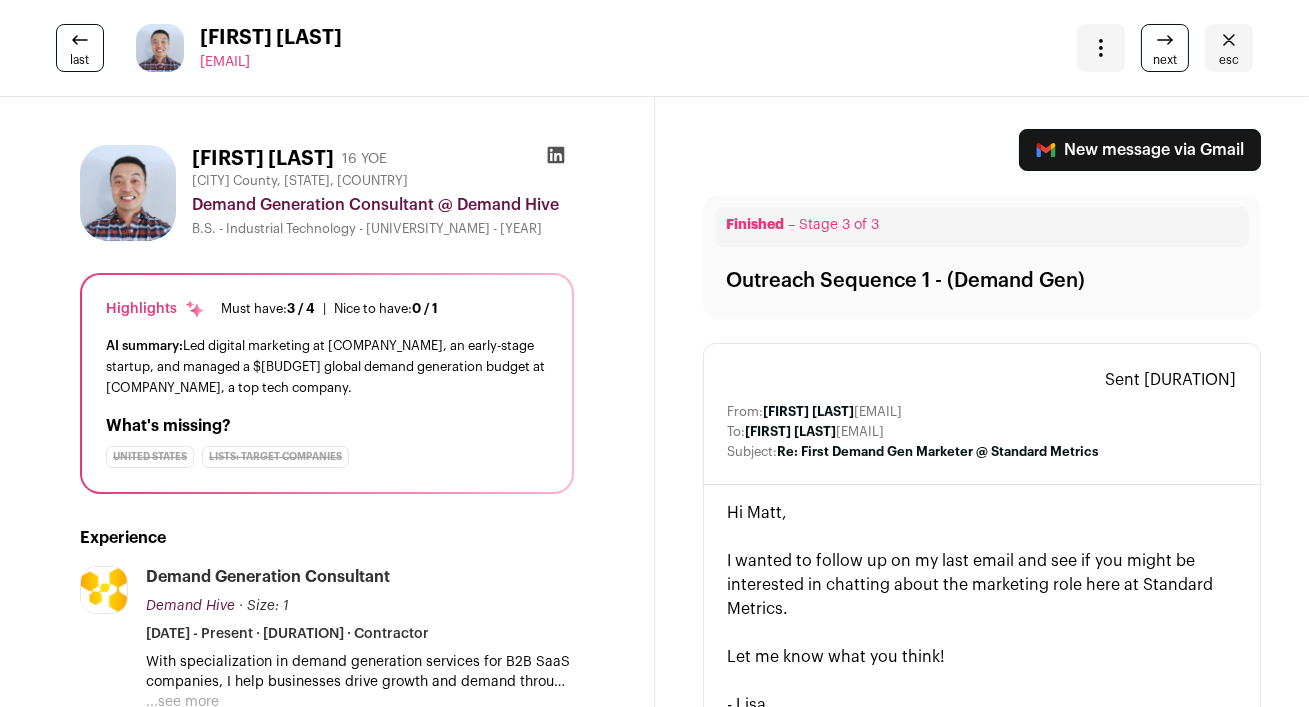 click 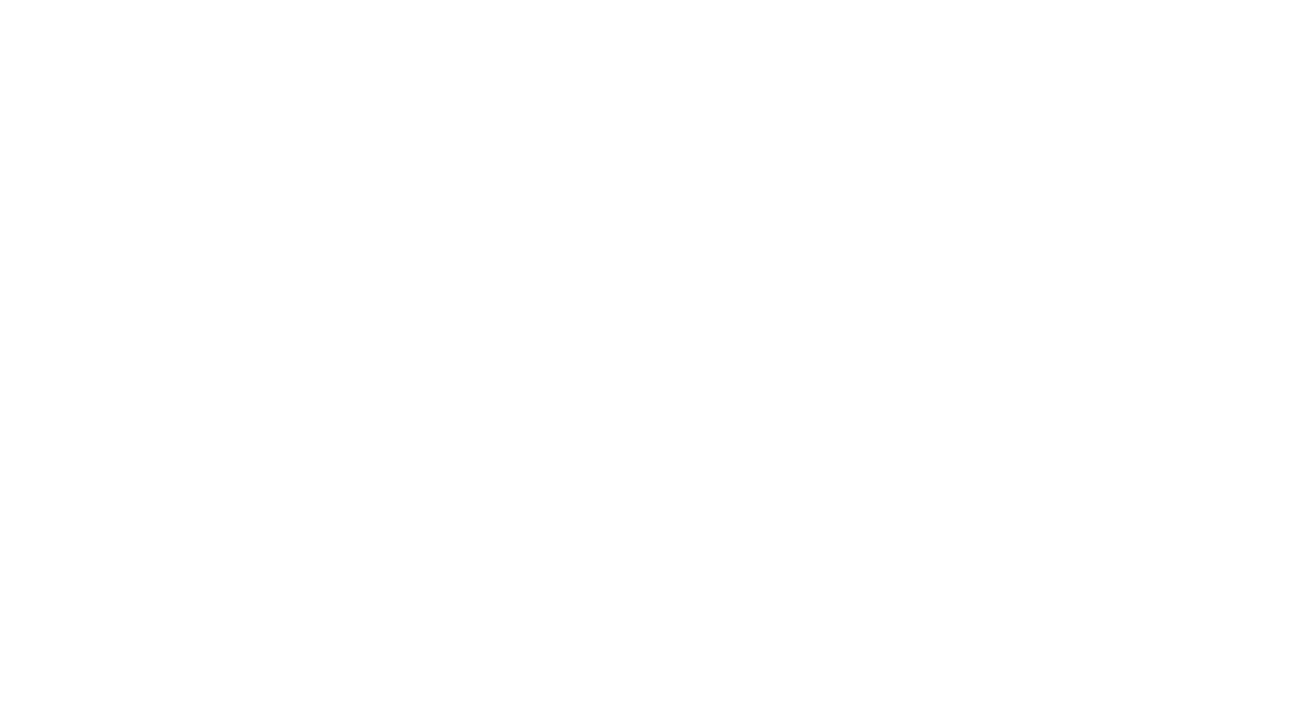 scroll, scrollTop: 0, scrollLeft: 0, axis: both 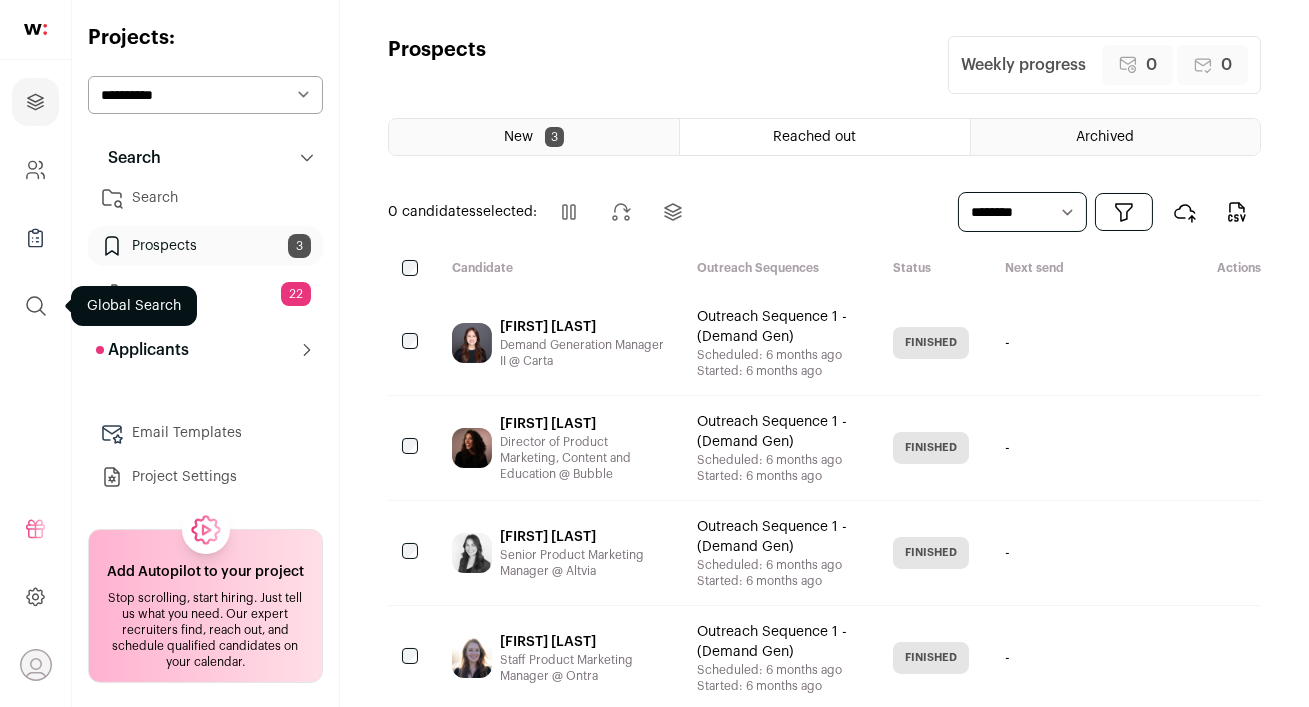 click 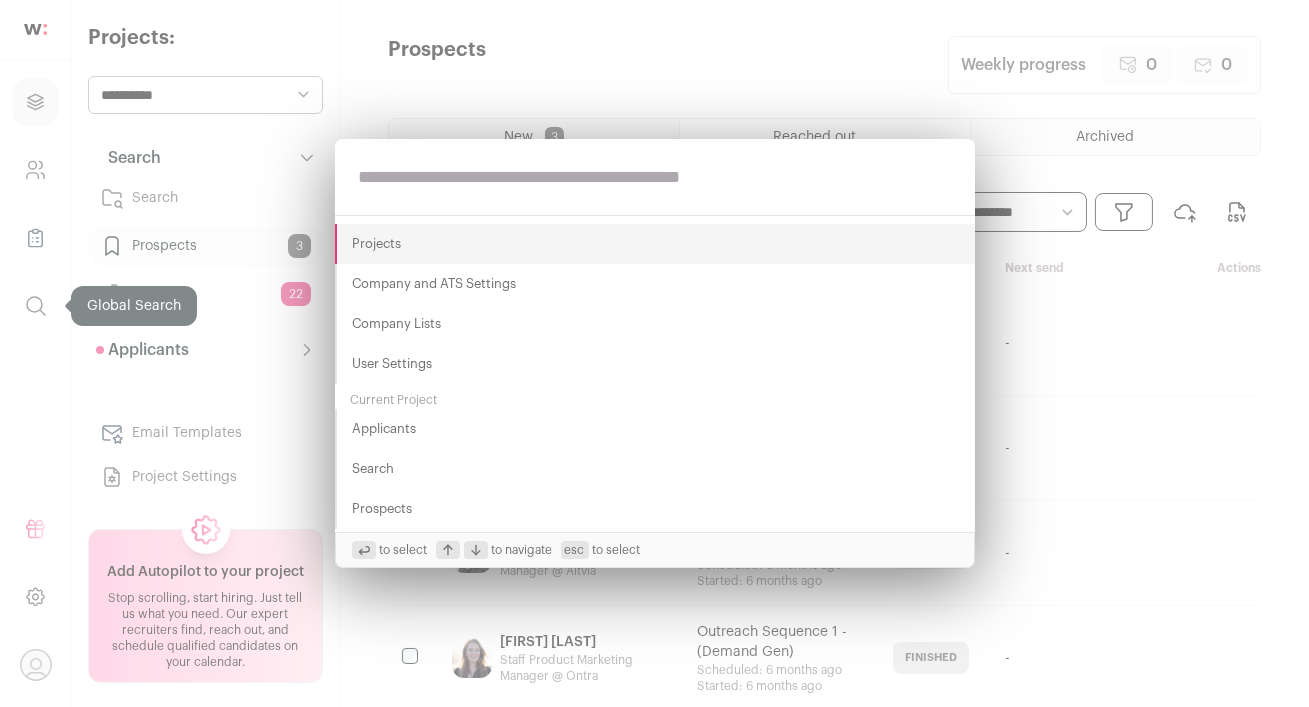 scroll, scrollTop: 0, scrollLeft: 0, axis: both 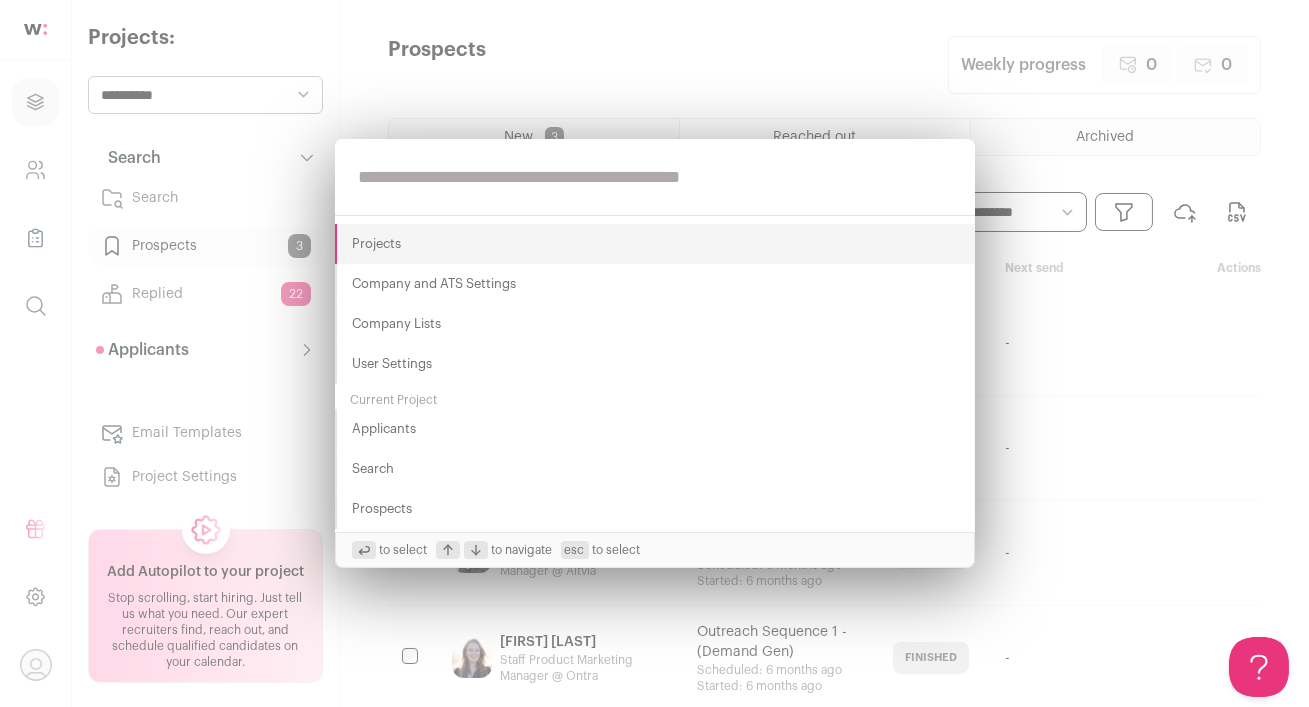click at bounding box center [655, 177] 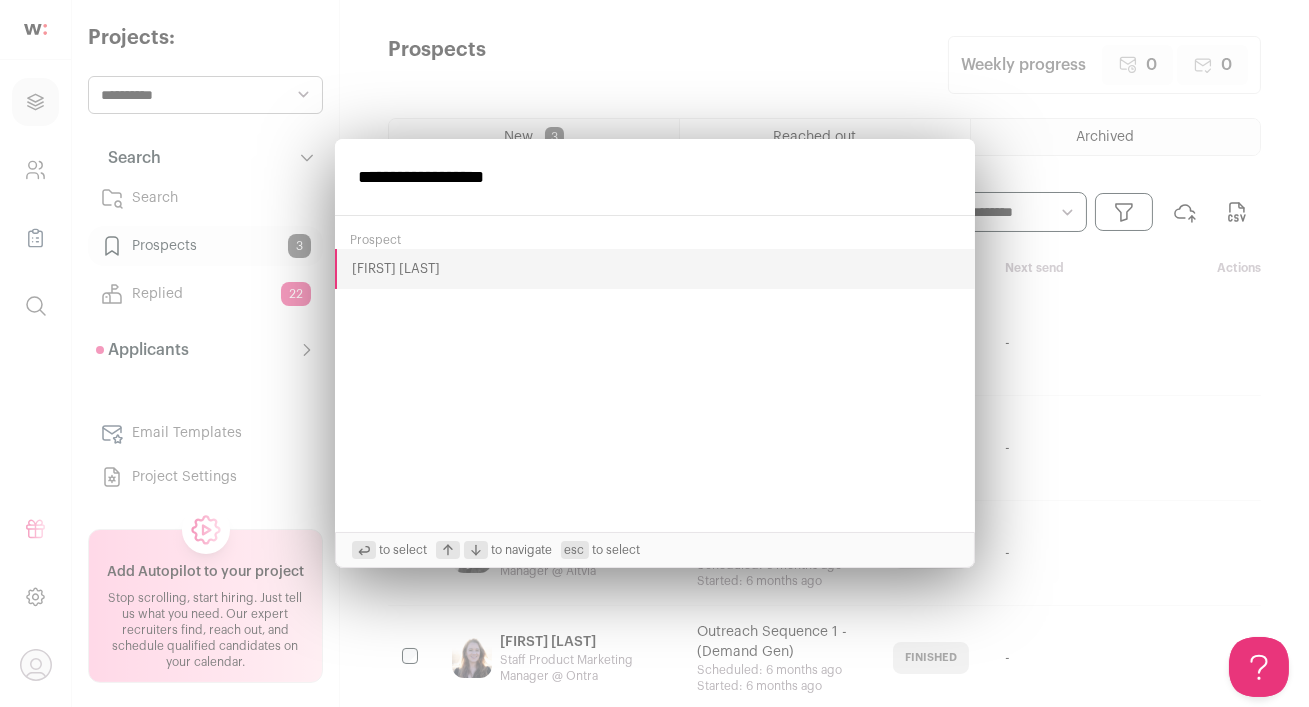 type on "**********" 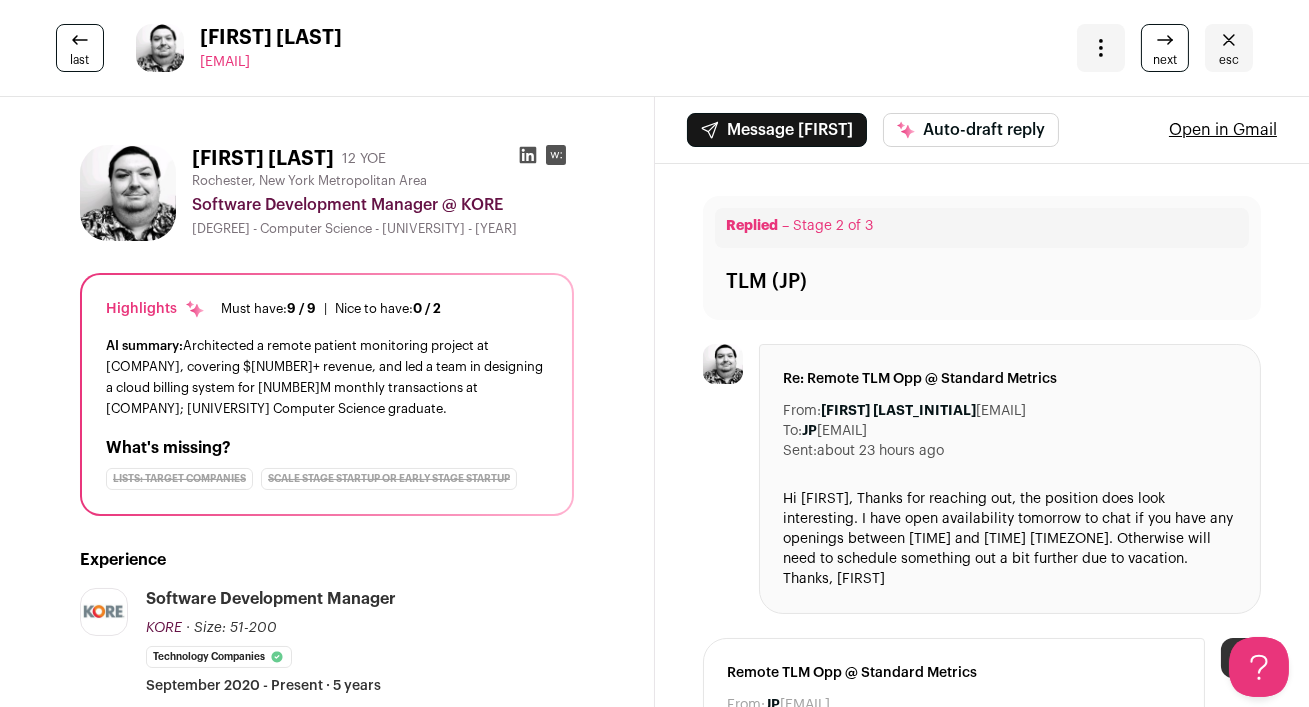scroll, scrollTop: 0, scrollLeft: 0, axis: both 